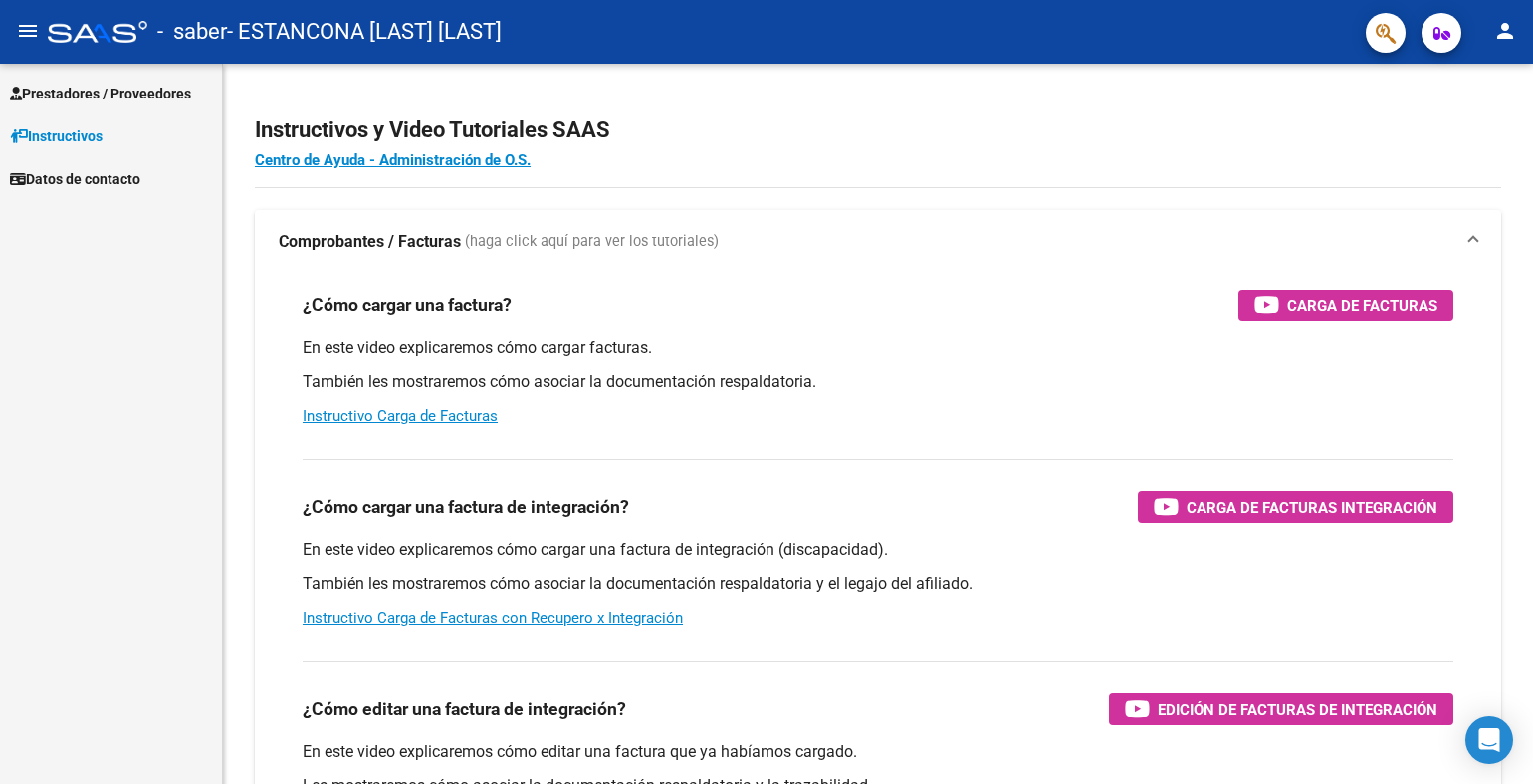 scroll, scrollTop: 0, scrollLeft: 0, axis: both 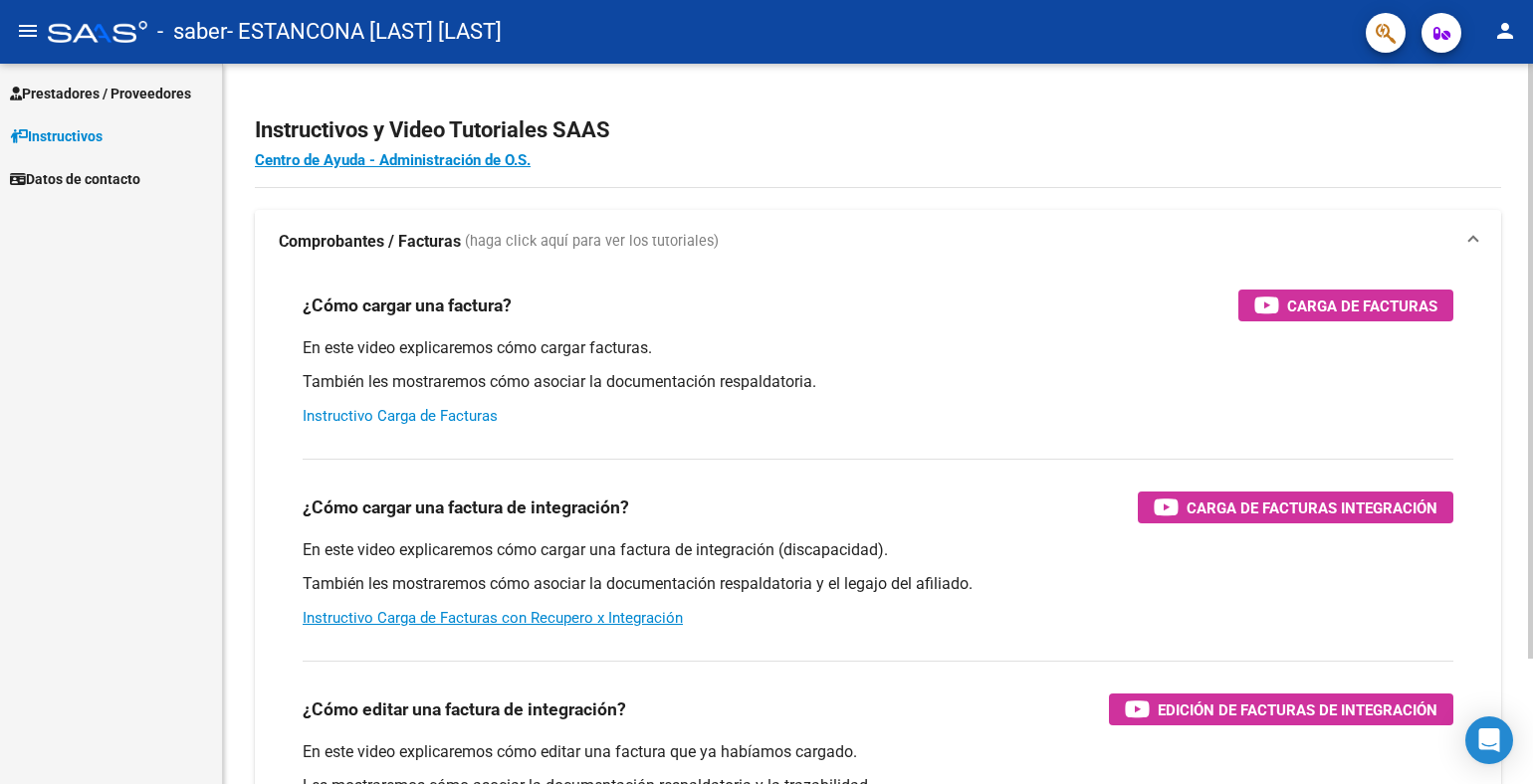 click on "Instructivo Carga de Facturas" at bounding box center (400, 416) 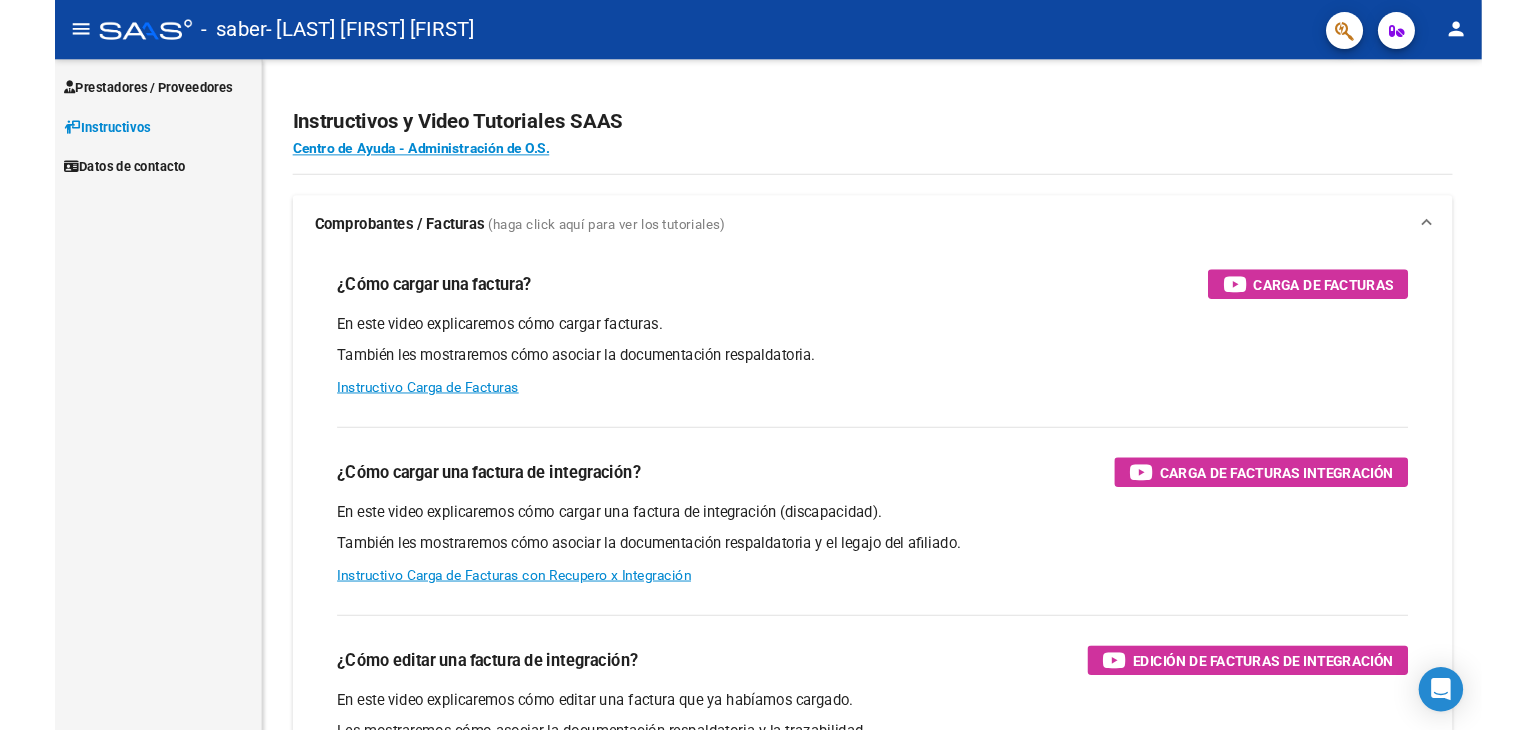 scroll, scrollTop: 0, scrollLeft: 0, axis: both 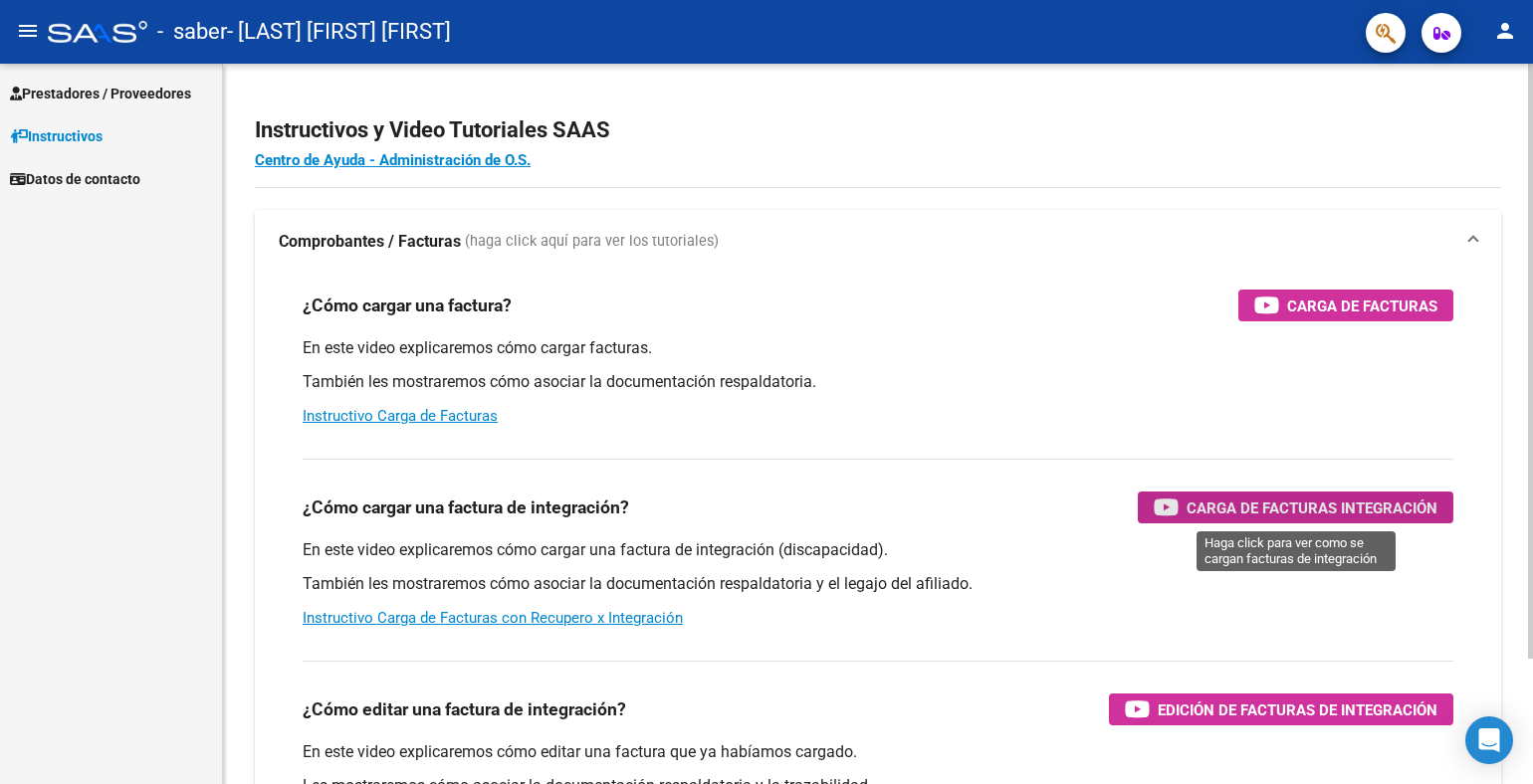 click on "Carga de Facturas Integración" at bounding box center [1312, 507] 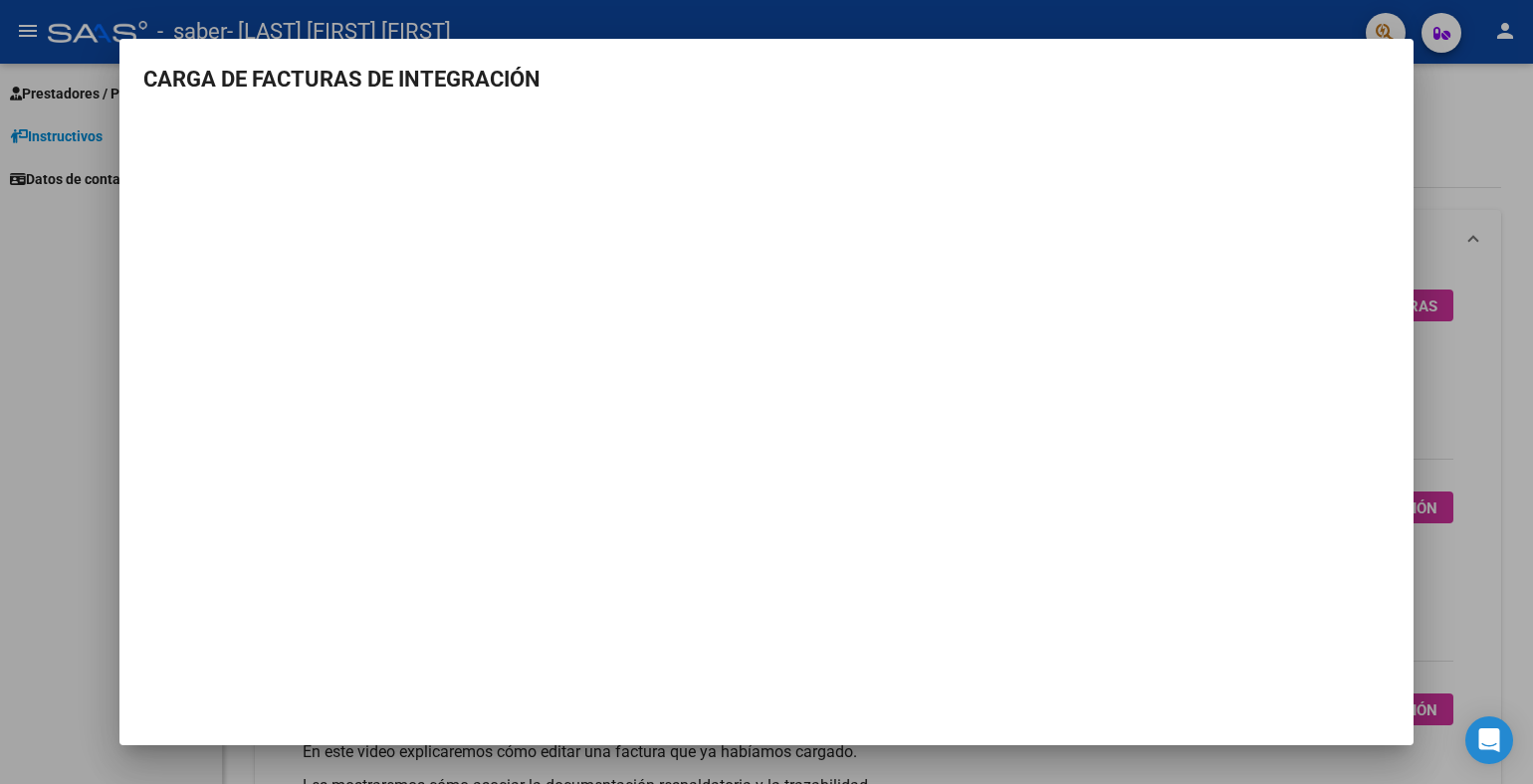 click at bounding box center (766, 392) 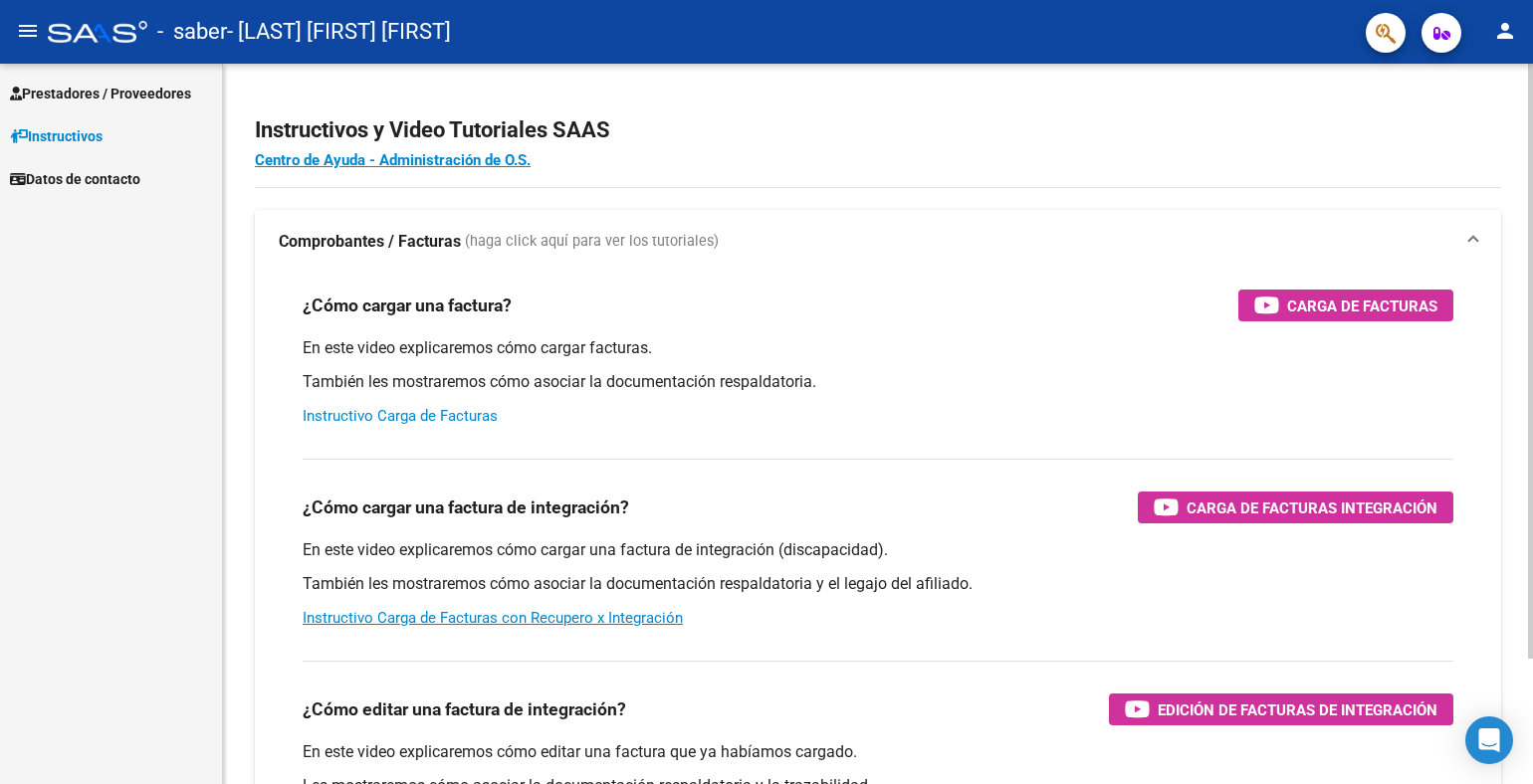 click on "Instructivo Carga de Facturas" at bounding box center (400, 416) 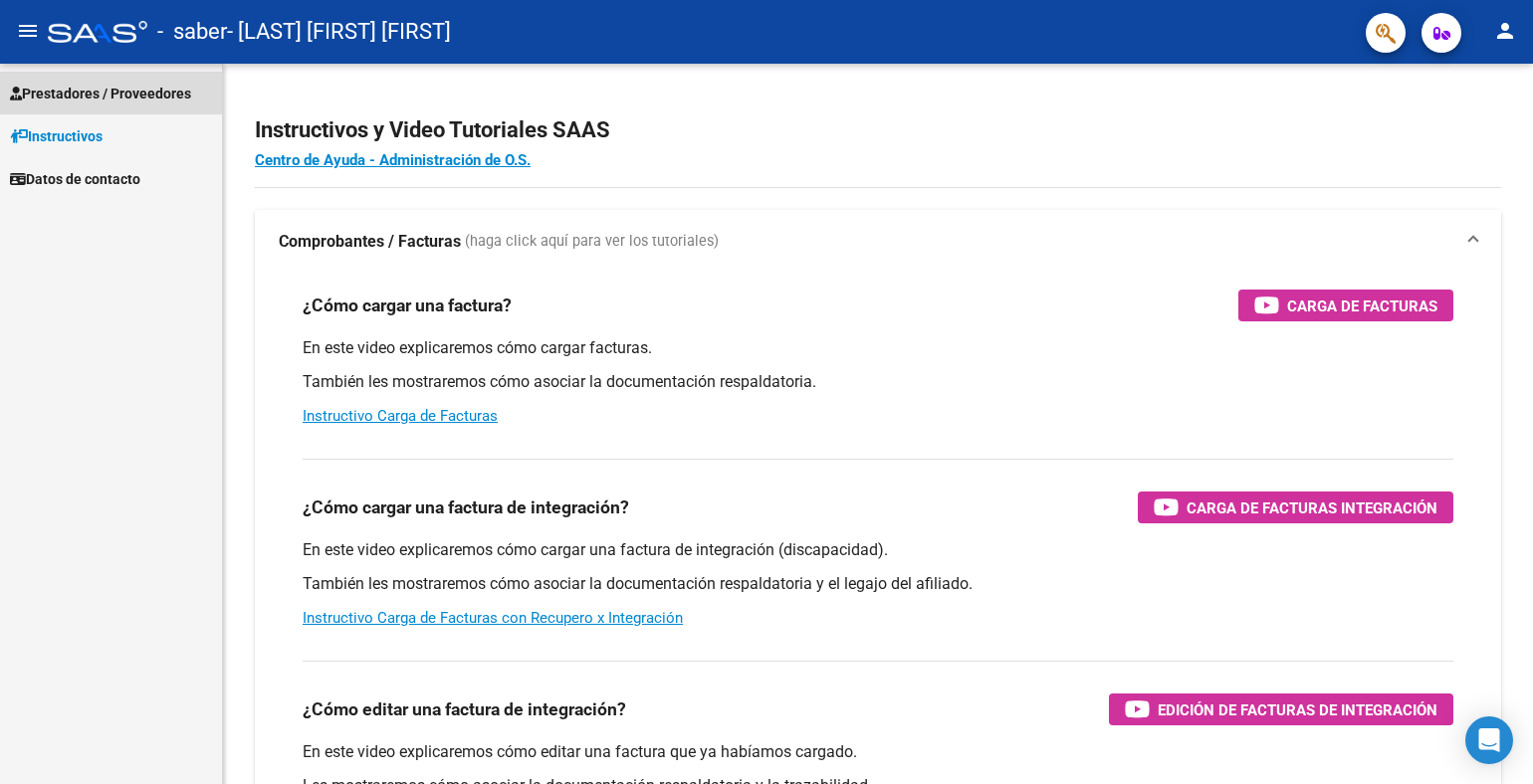 click on "Prestadores / Proveedores" at bounding box center [101, 94] 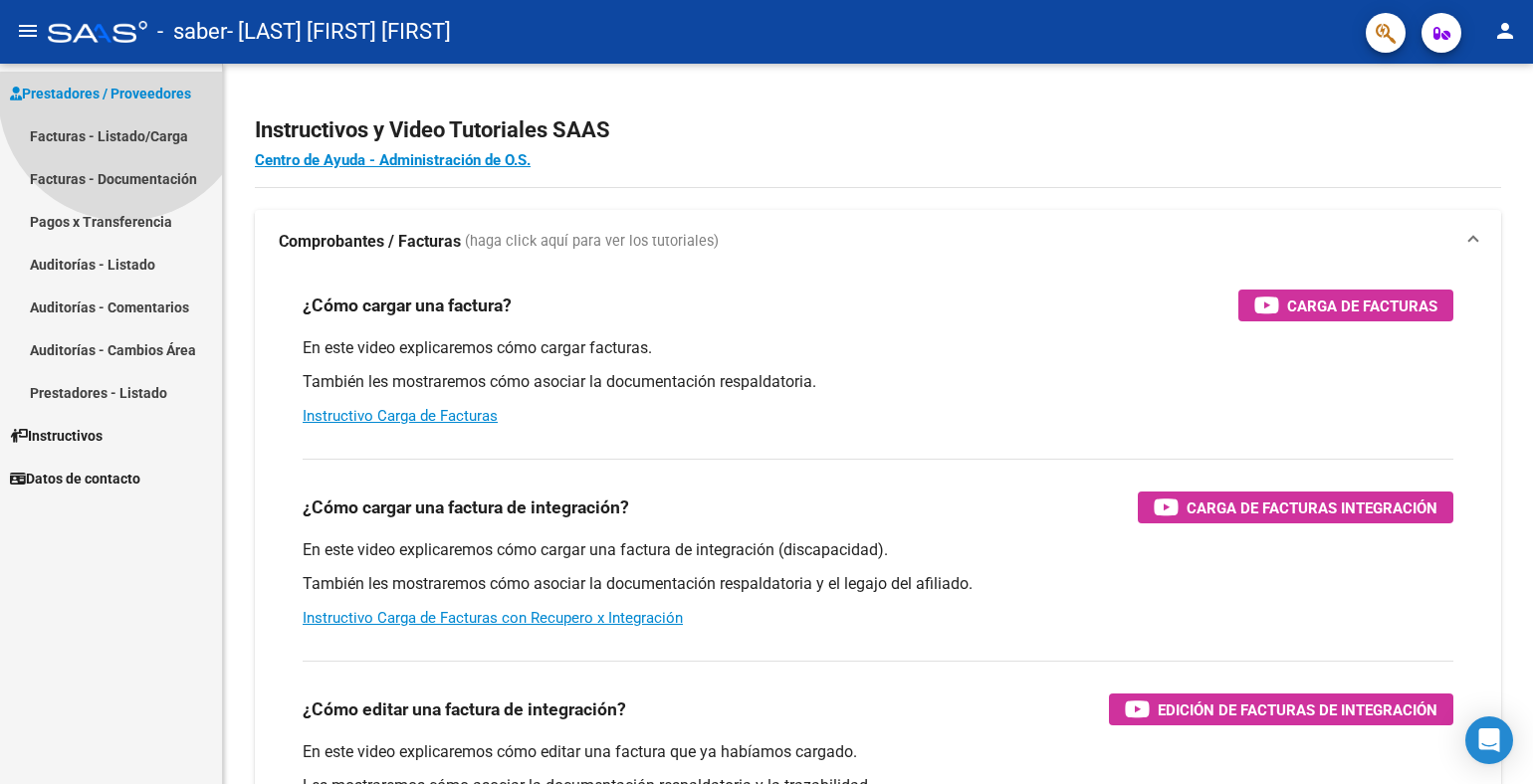 click on "Prestadores / Proveedores" at bounding box center (101, 94) 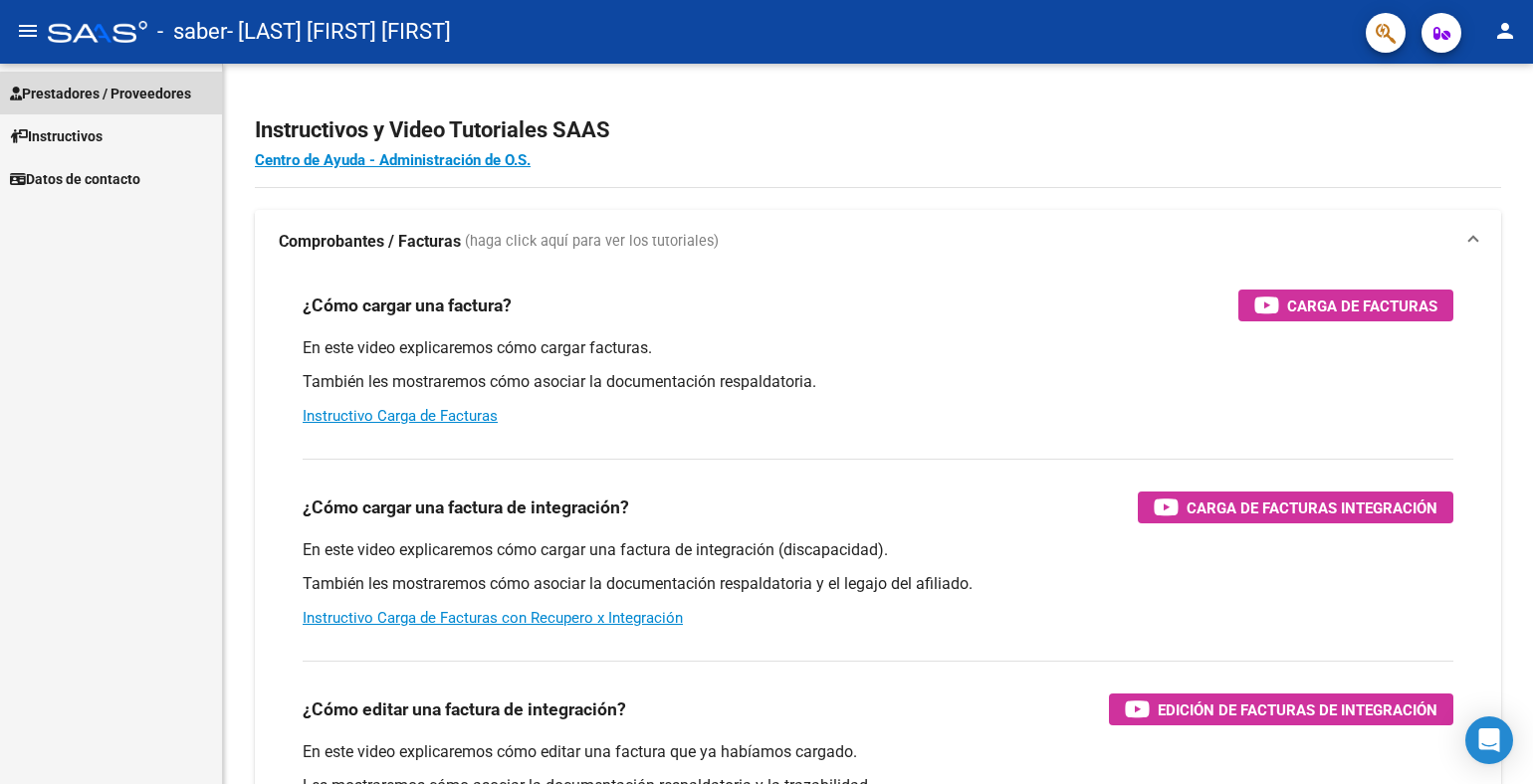 click on "Prestadores / Proveedores" at bounding box center [101, 94] 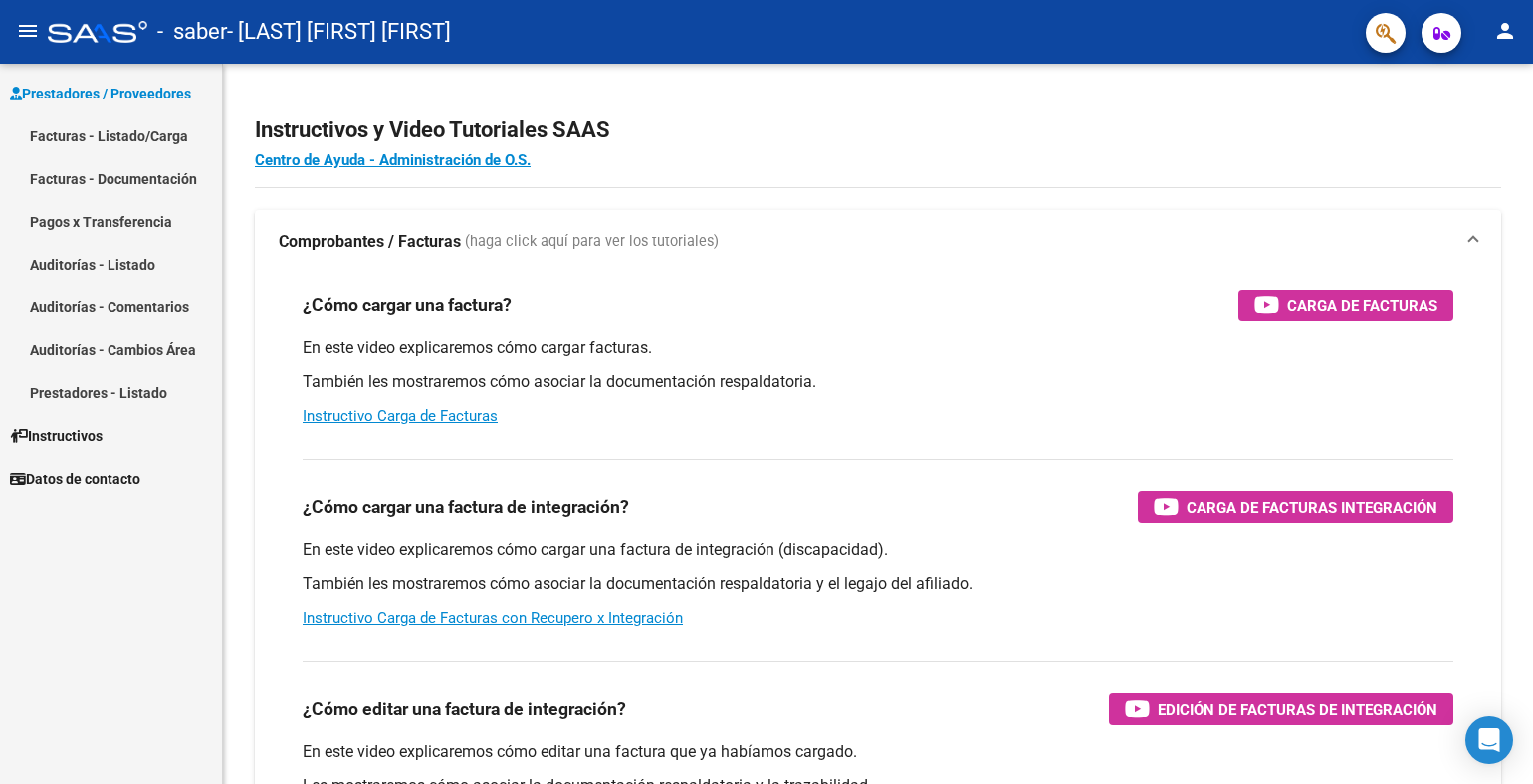 click on "Facturas - Listado/Carga" at bounding box center [110, 135] 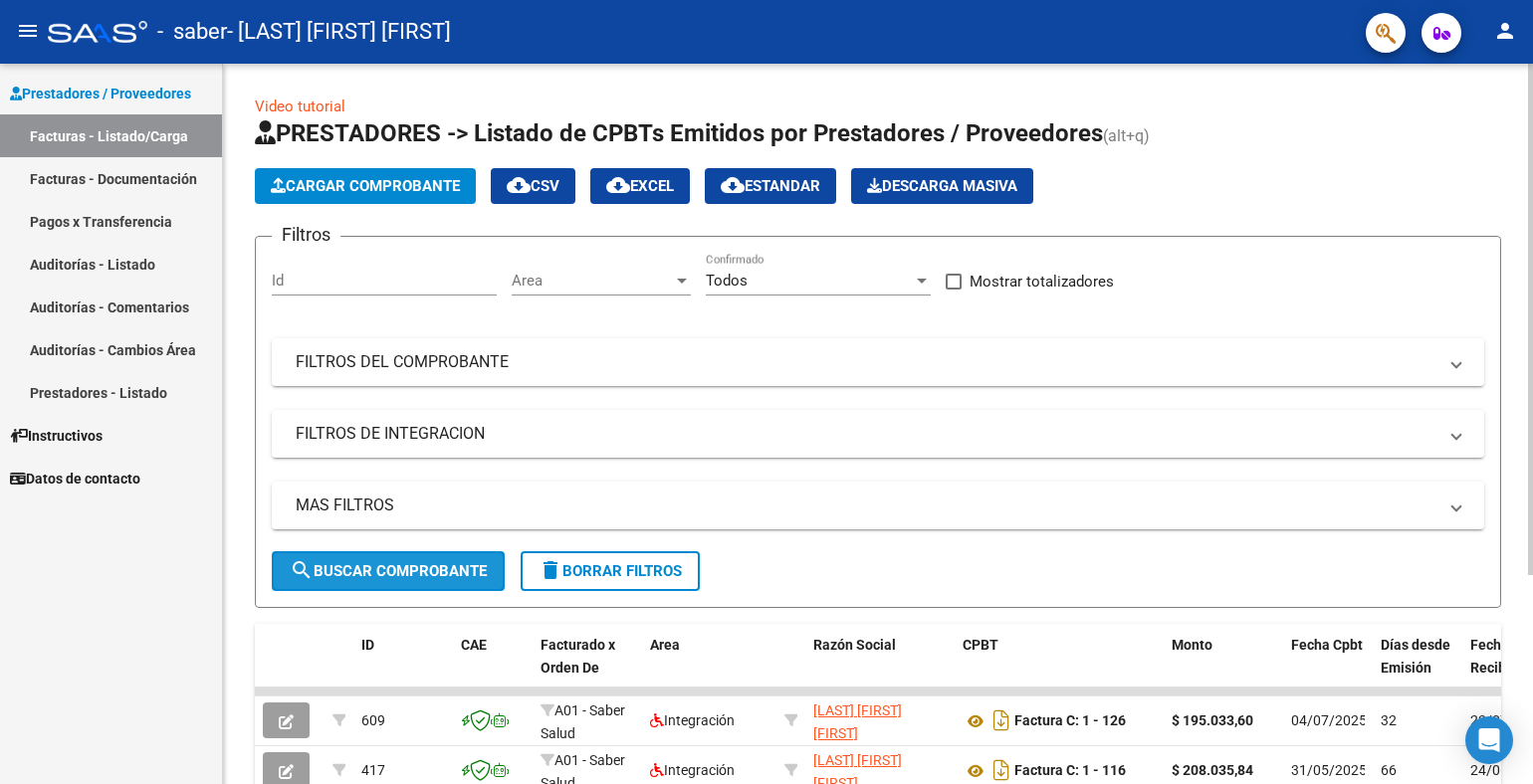 click on "search  Buscar Comprobante" 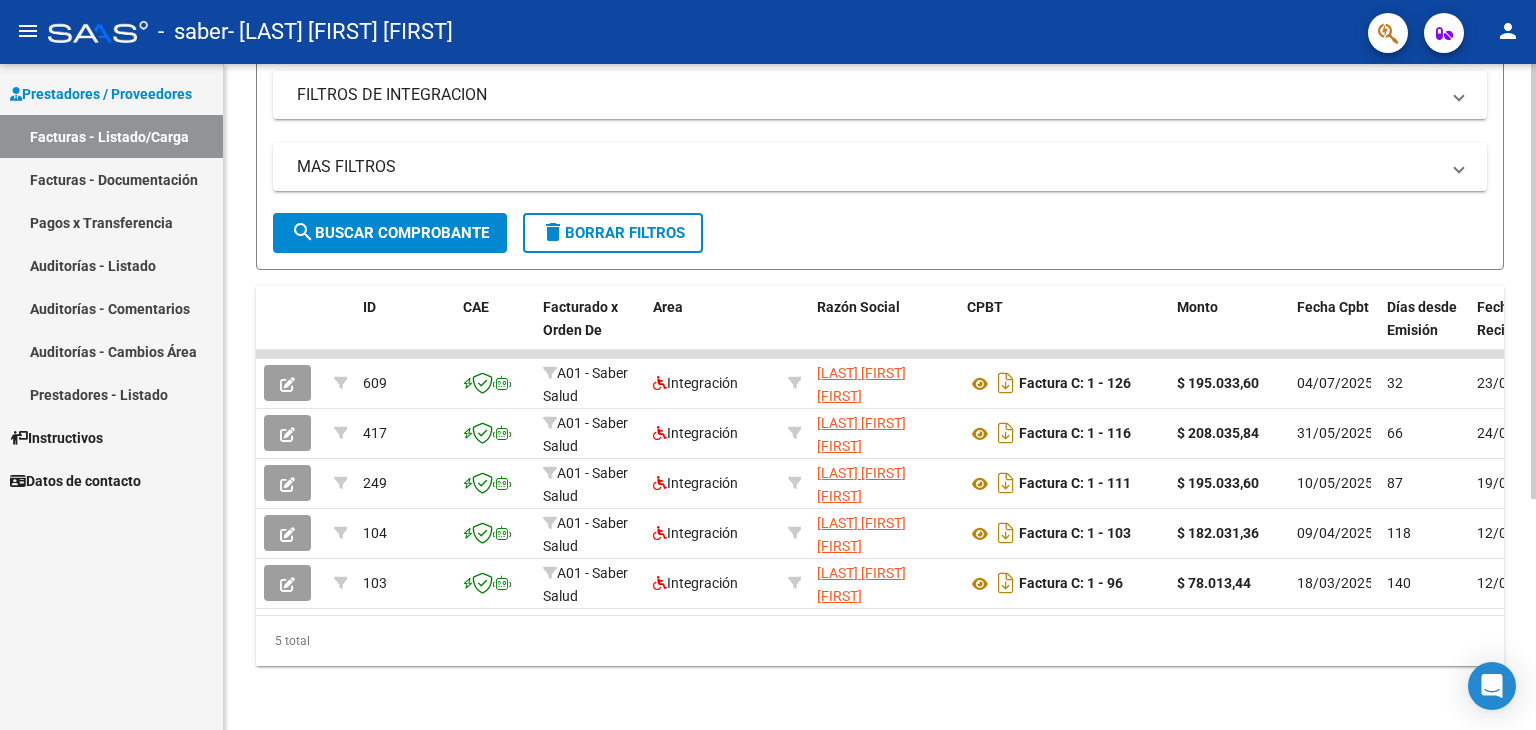 scroll, scrollTop: 353, scrollLeft: 0, axis: vertical 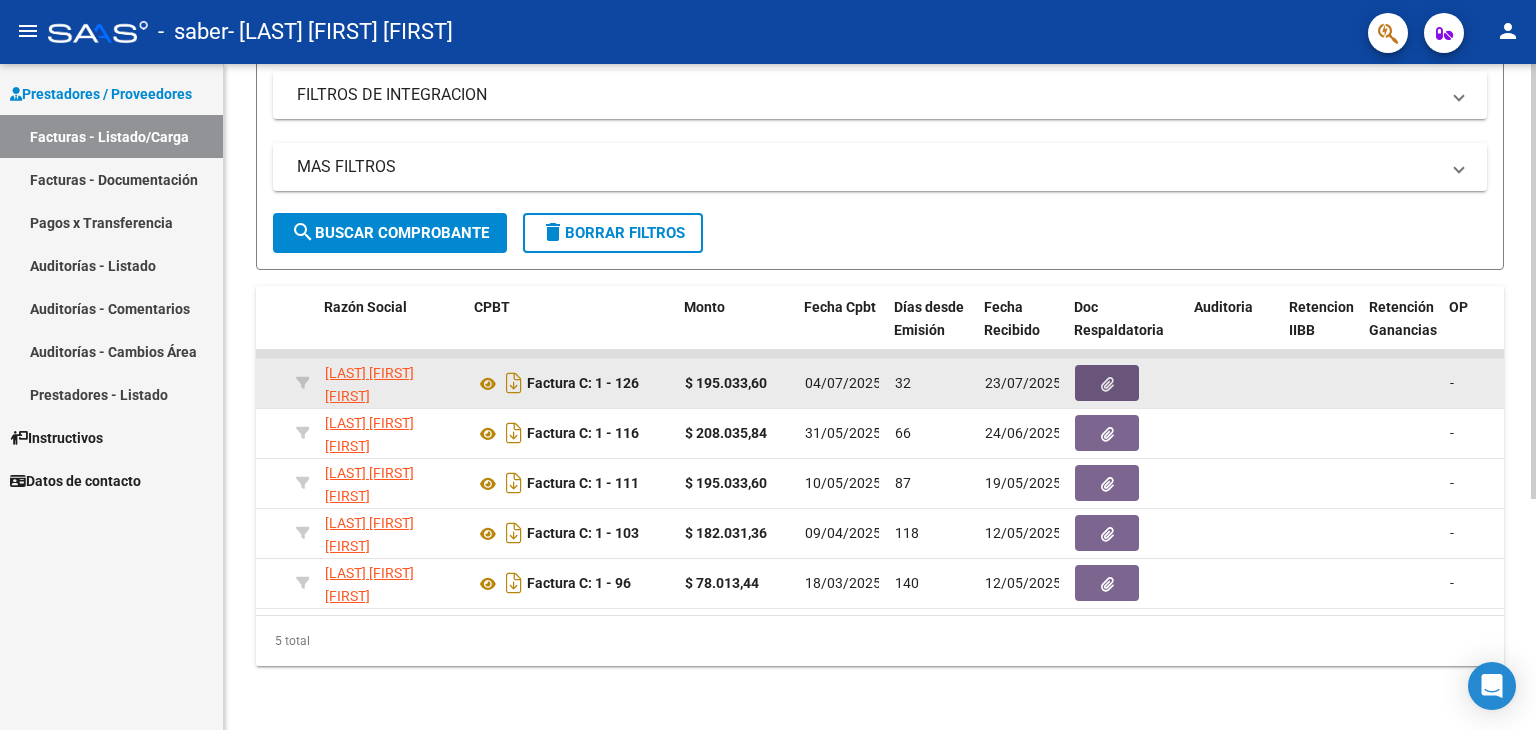 click 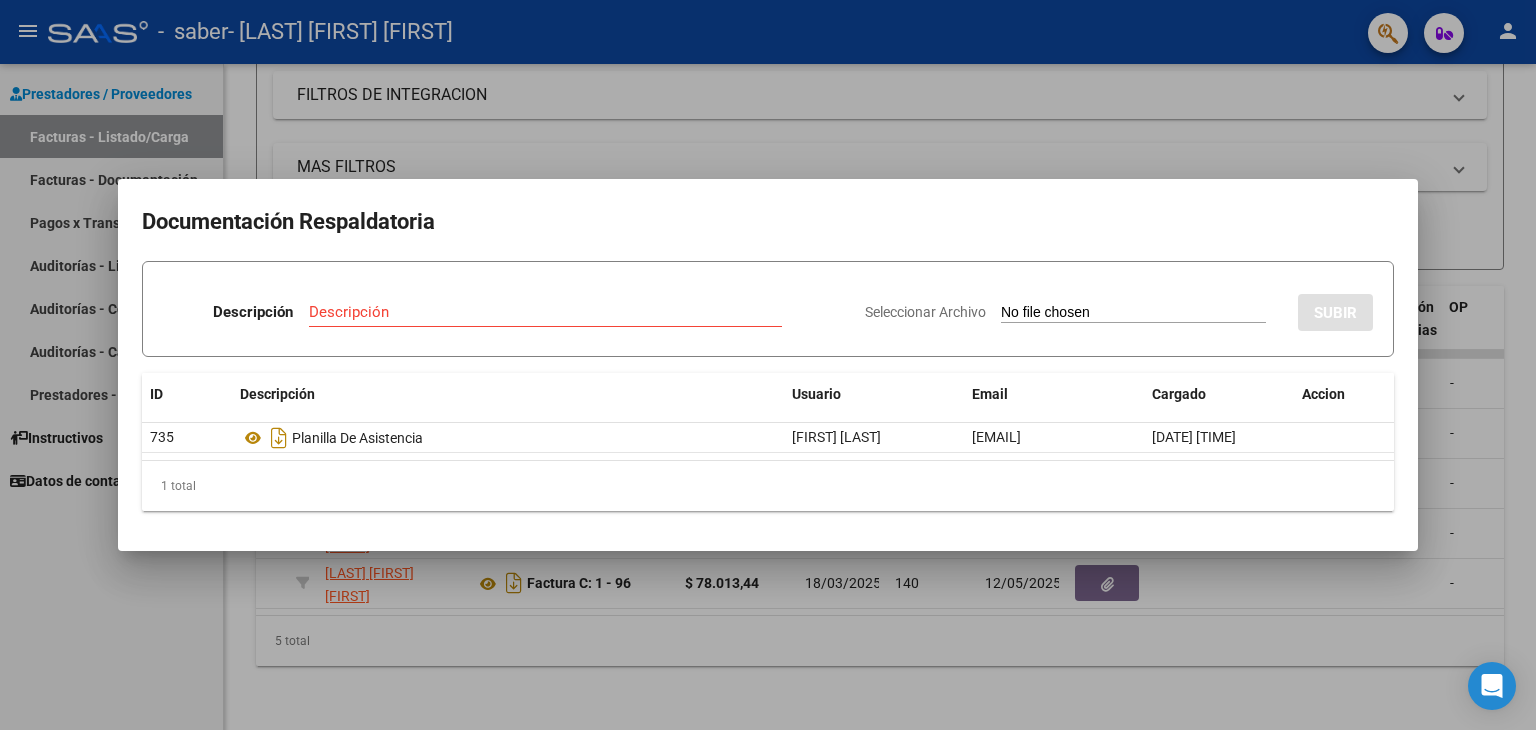 click at bounding box center (768, 365) 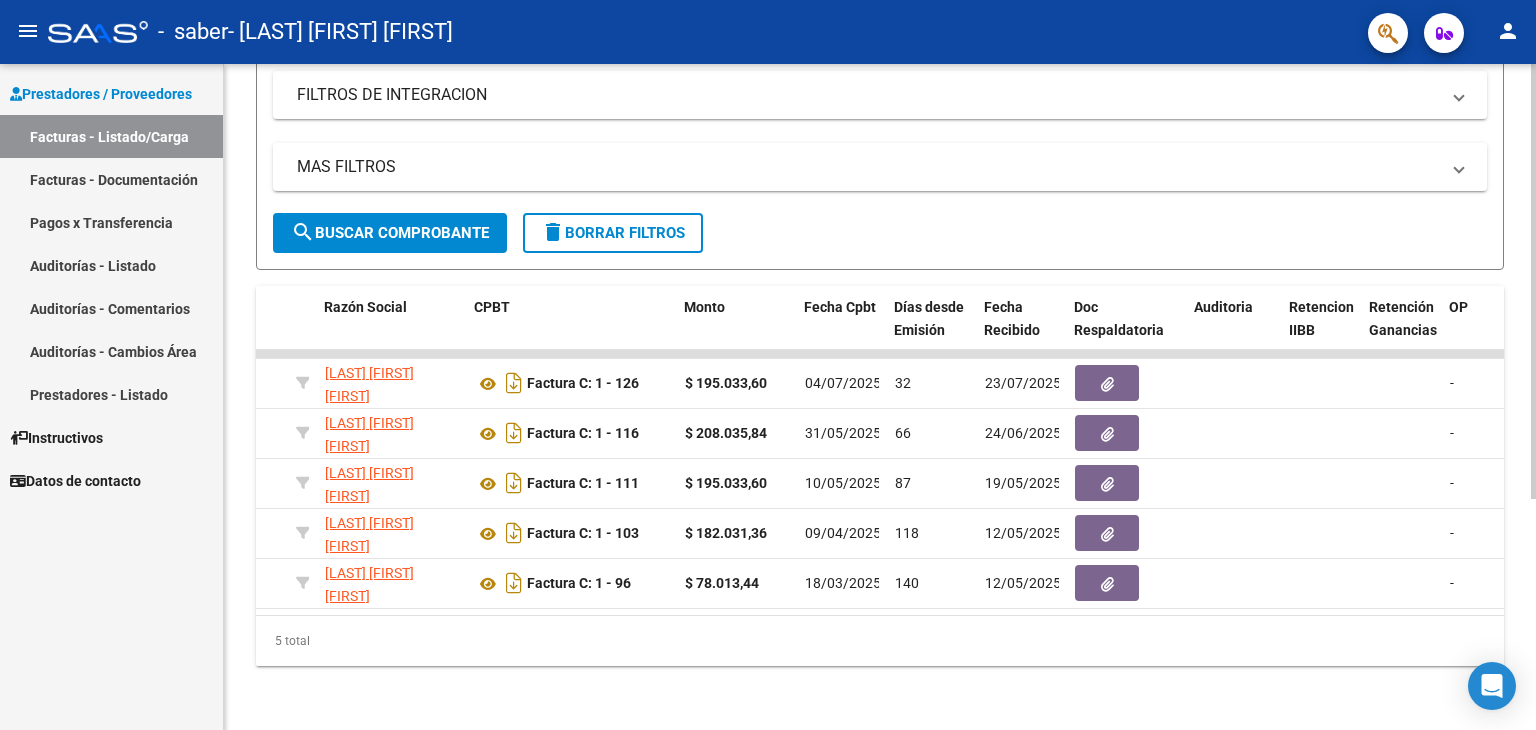 scroll, scrollTop: 0, scrollLeft: 0, axis: both 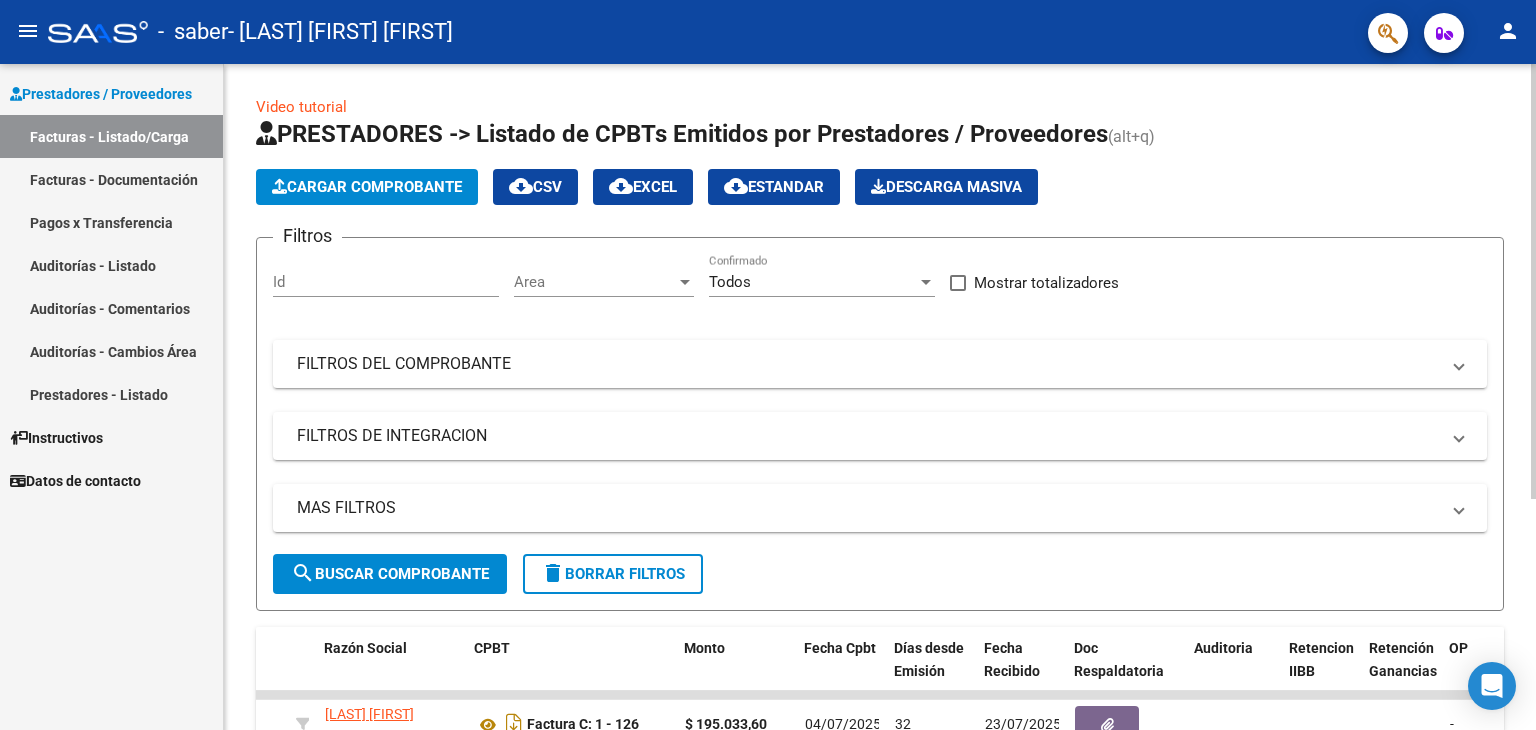 click 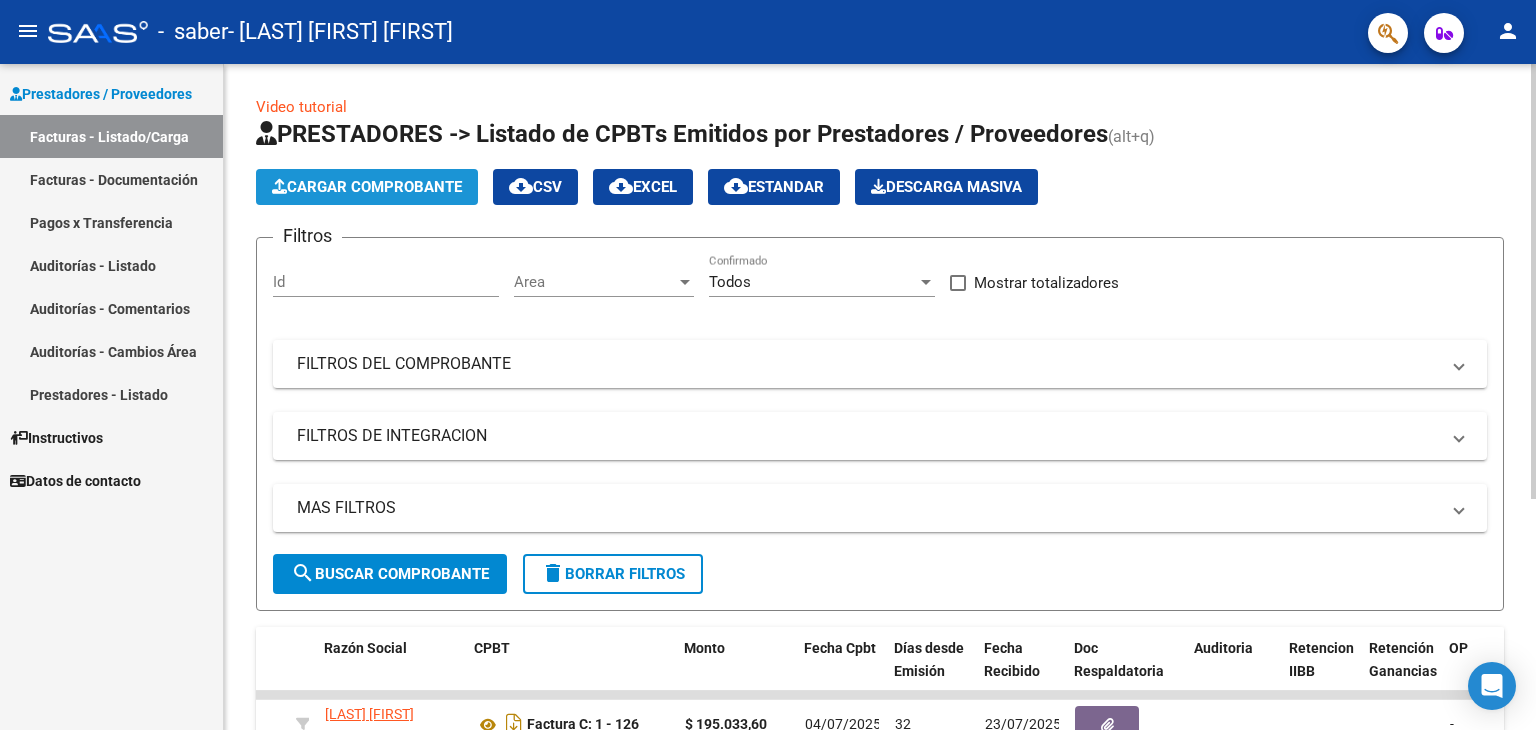 click on "Cargar Comprobante" 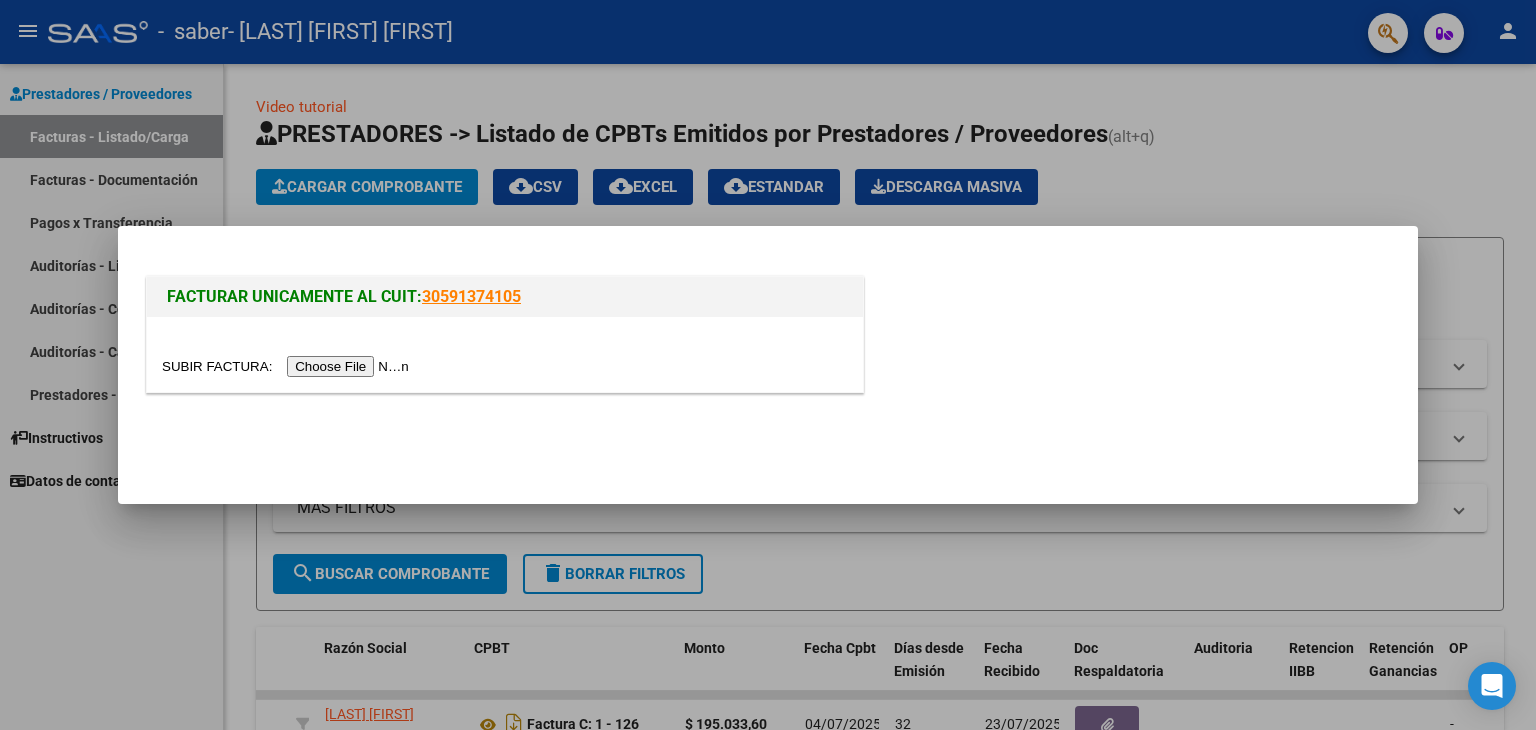 click at bounding box center [288, 366] 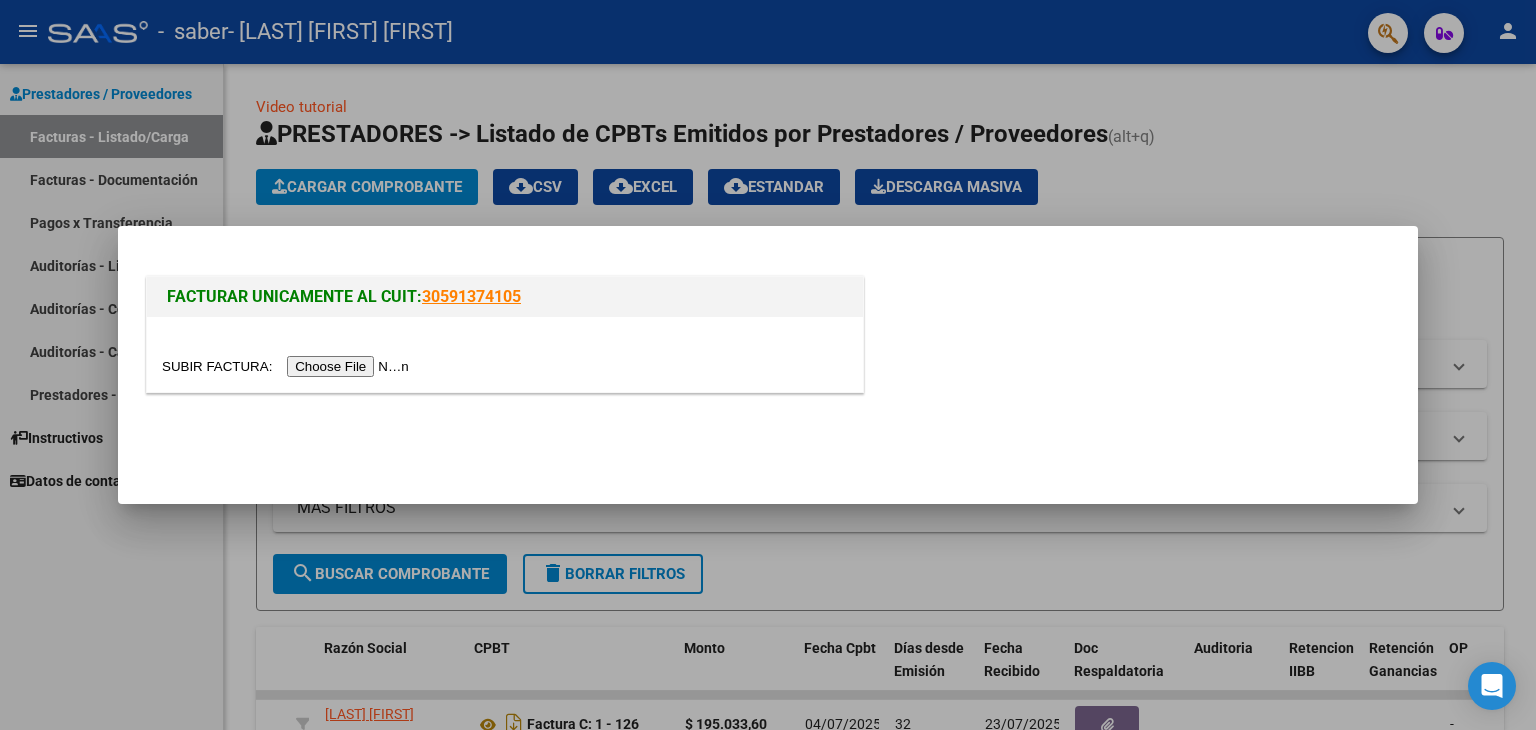 click at bounding box center [288, 366] 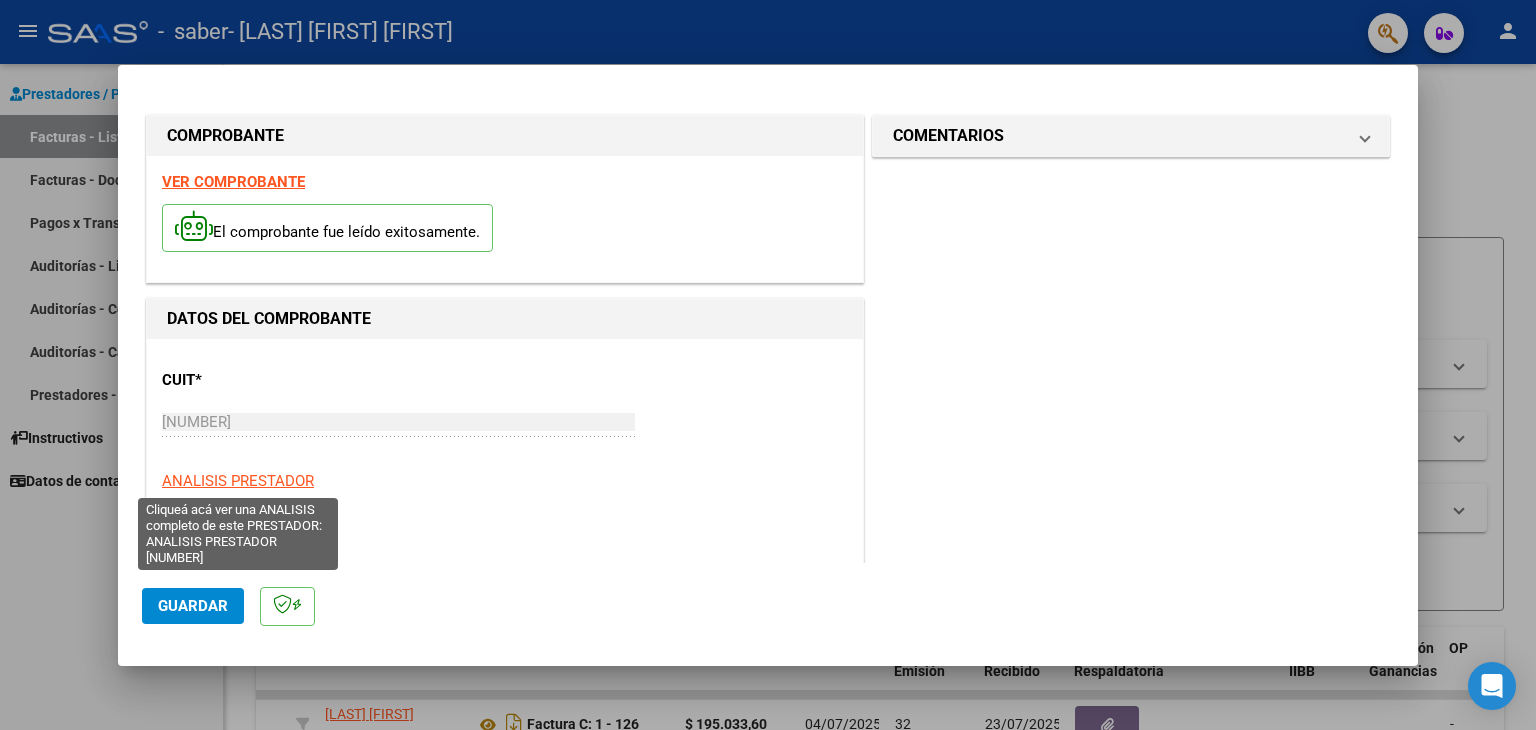 click on "ANALISIS PRESTADOR" at bounding box center (238, 481) 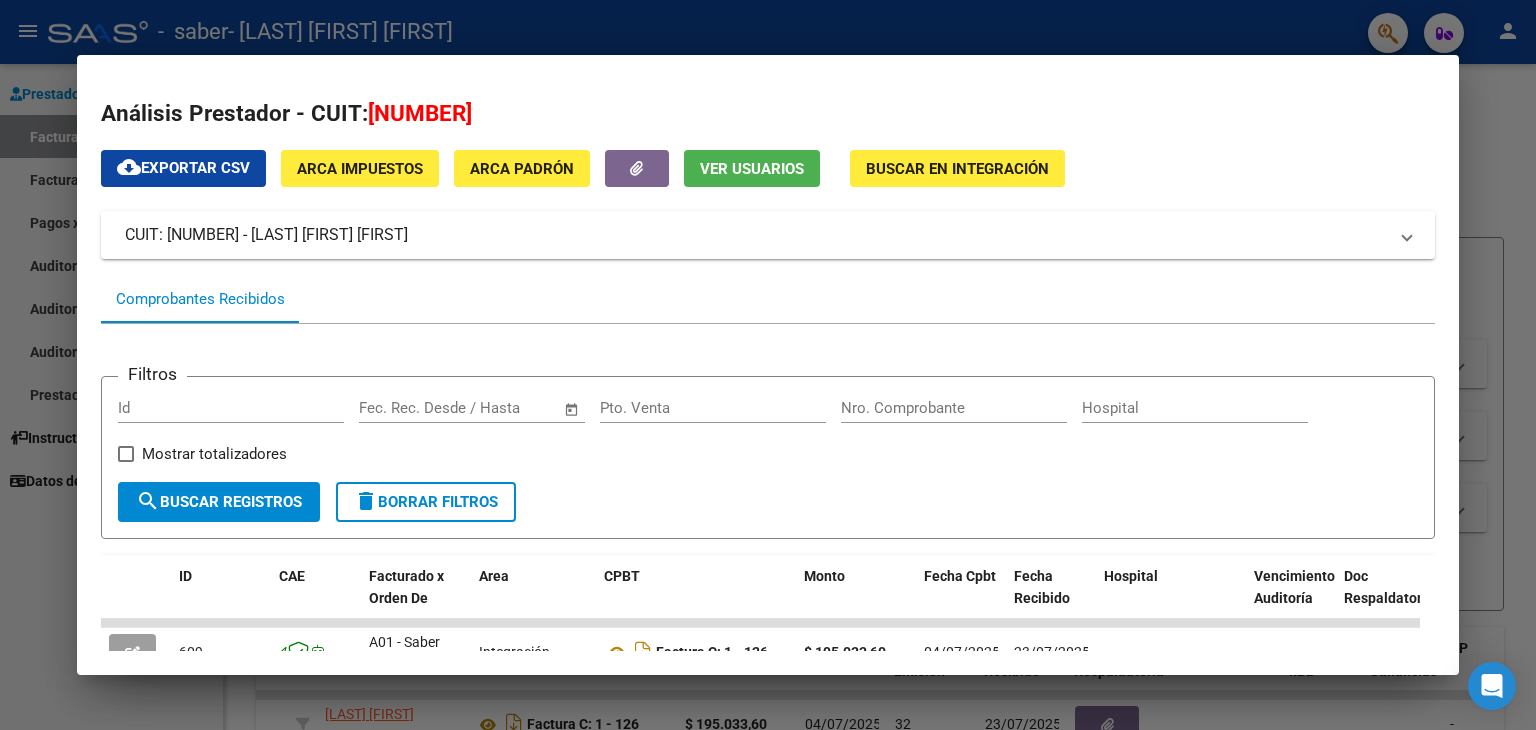 click on "search  Buscar Registros" at bounding box center [219, 502] 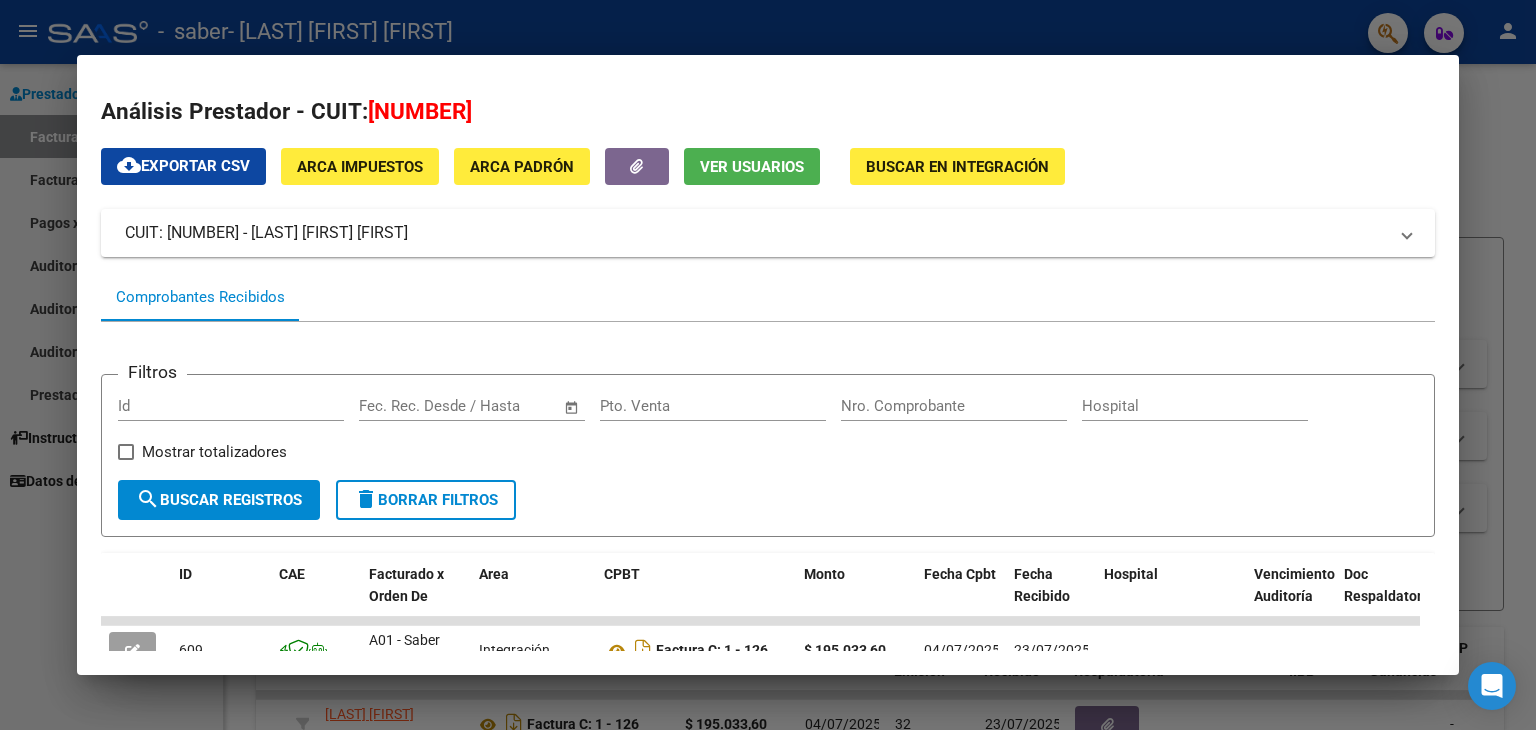 scroll, scrollTop: 0, scrollLeft: 0, axis: both 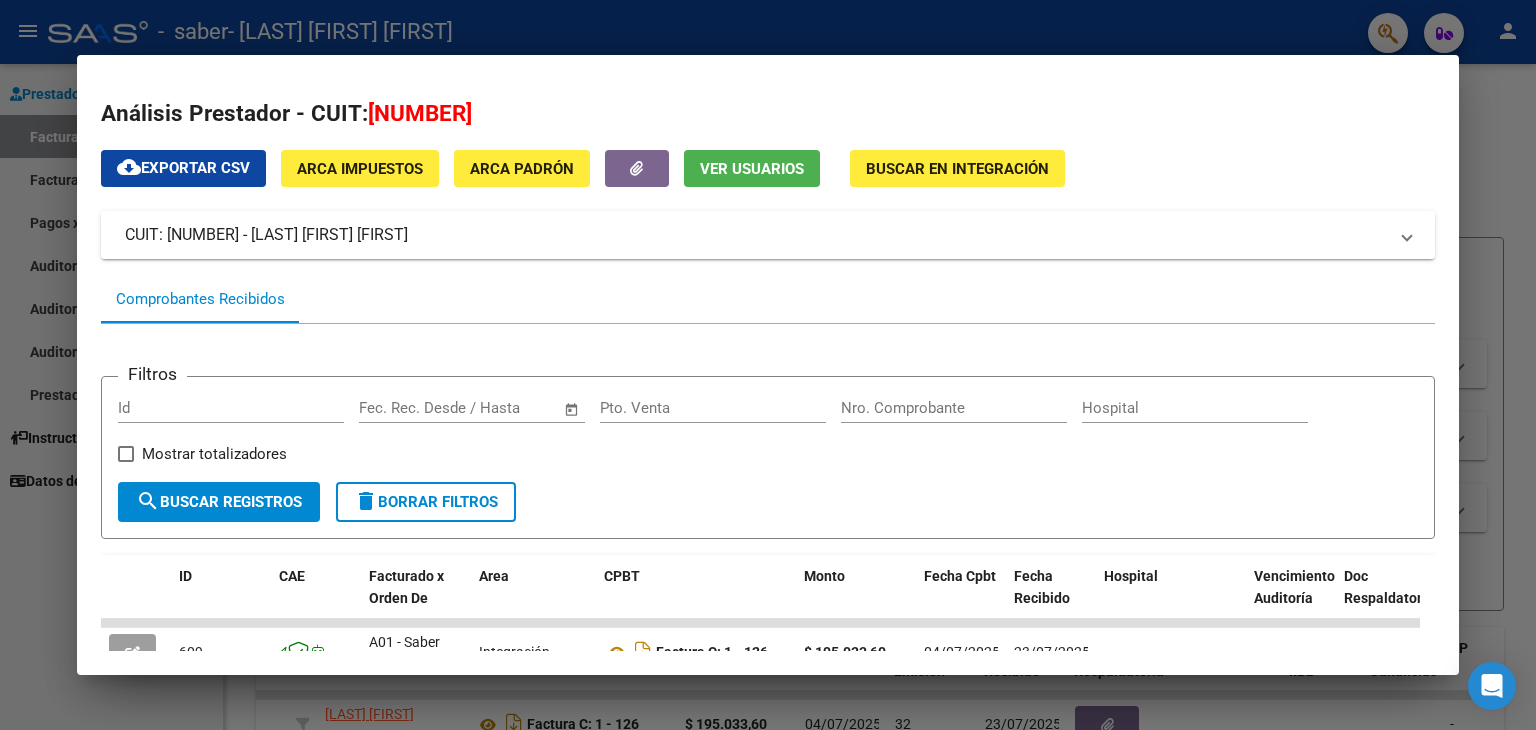 click on "CUIT: [NUMBER] - [LAST] [FIRST] [FIRST]" at bounding box center (756, 235) 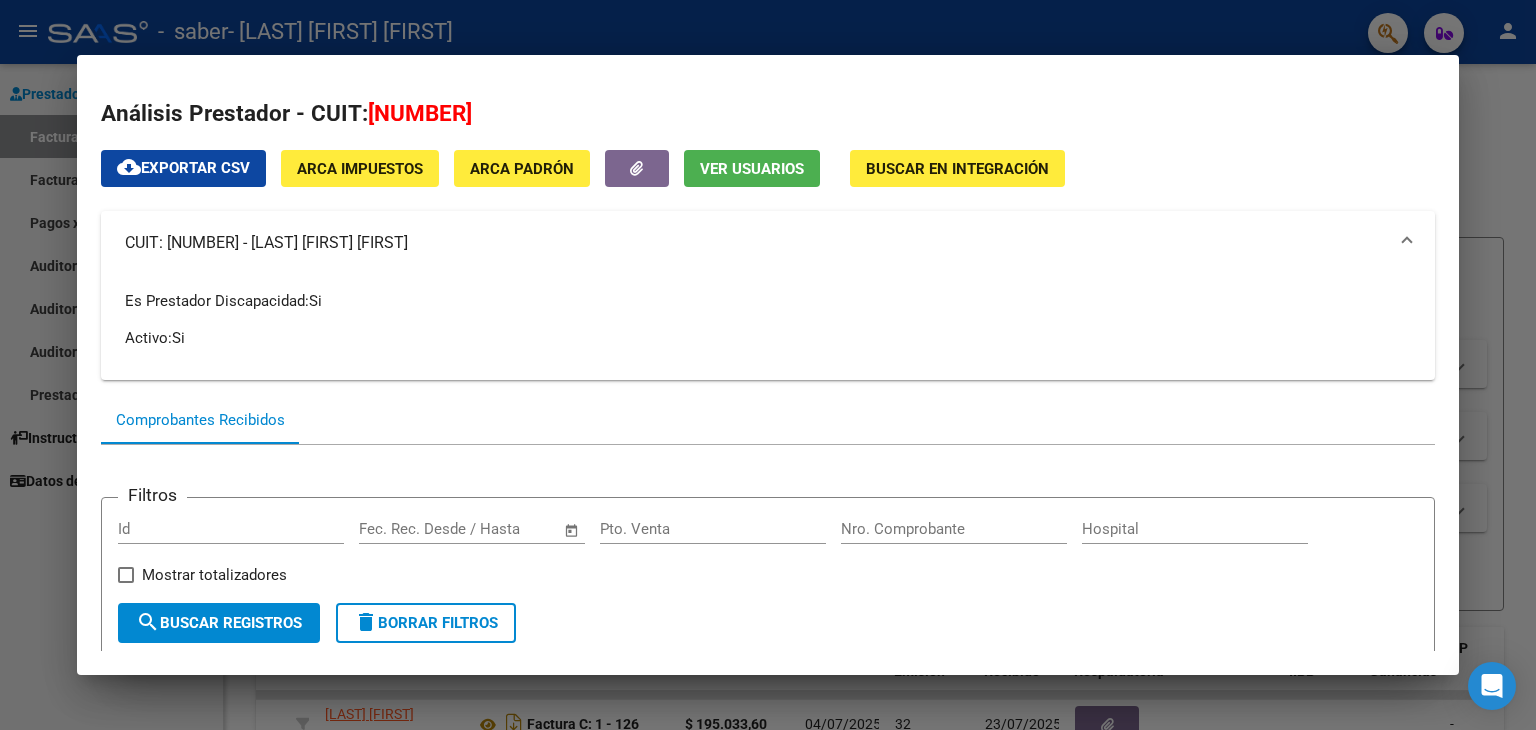 click on "Comprobantes Recibidos" at bounding box center [768, 420] 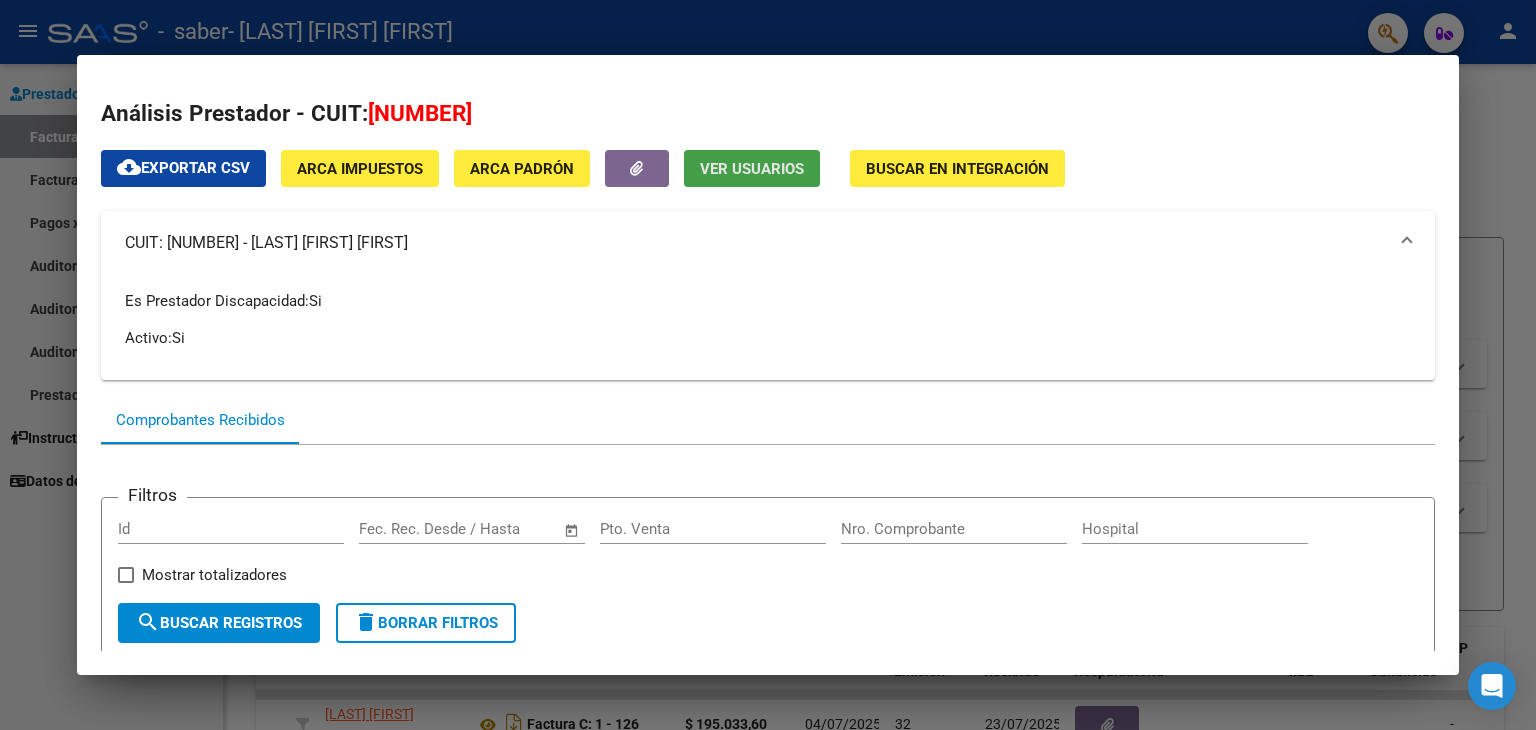 click on "Ver Usuarios" 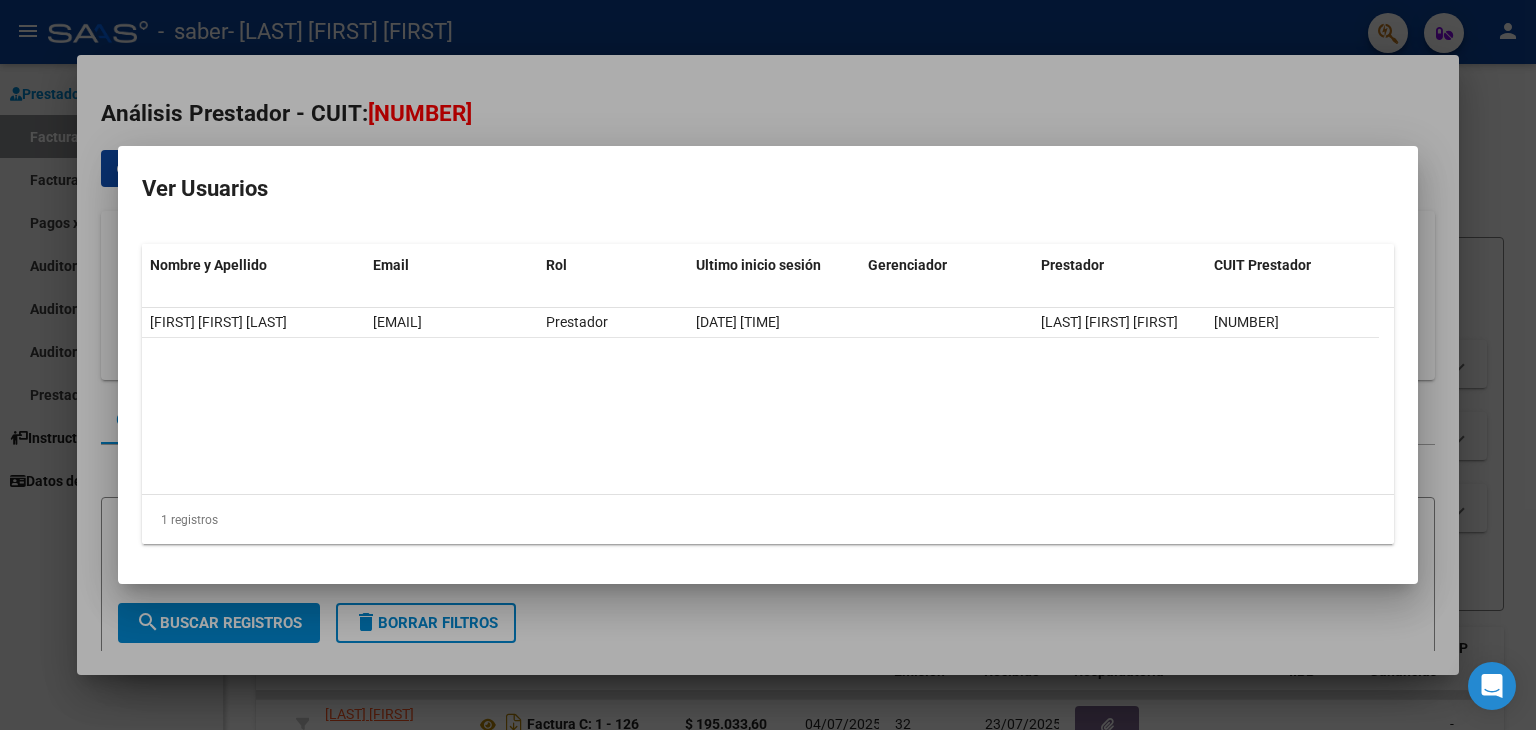 click at bounding box center (768, 365) 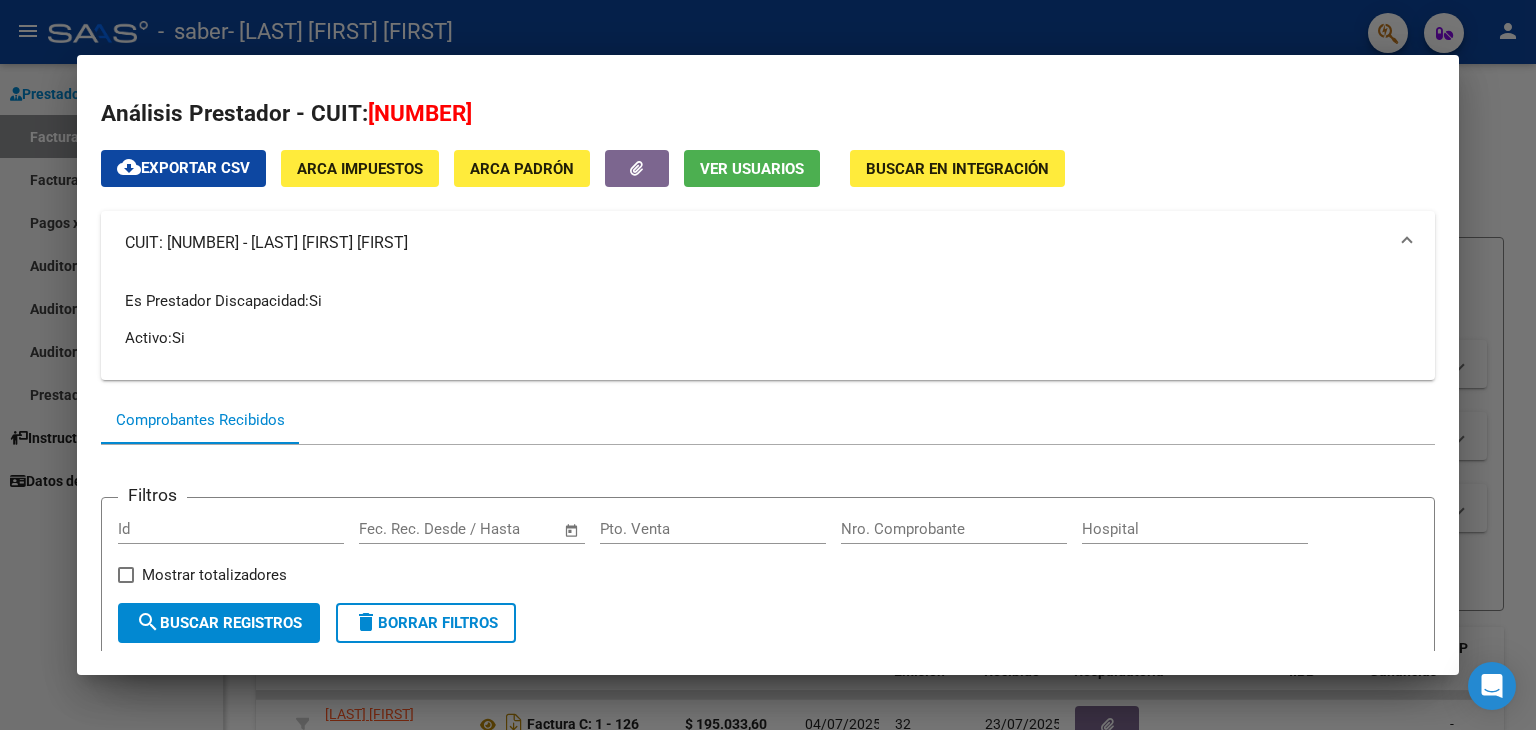 click at bounding box center (768, 365) 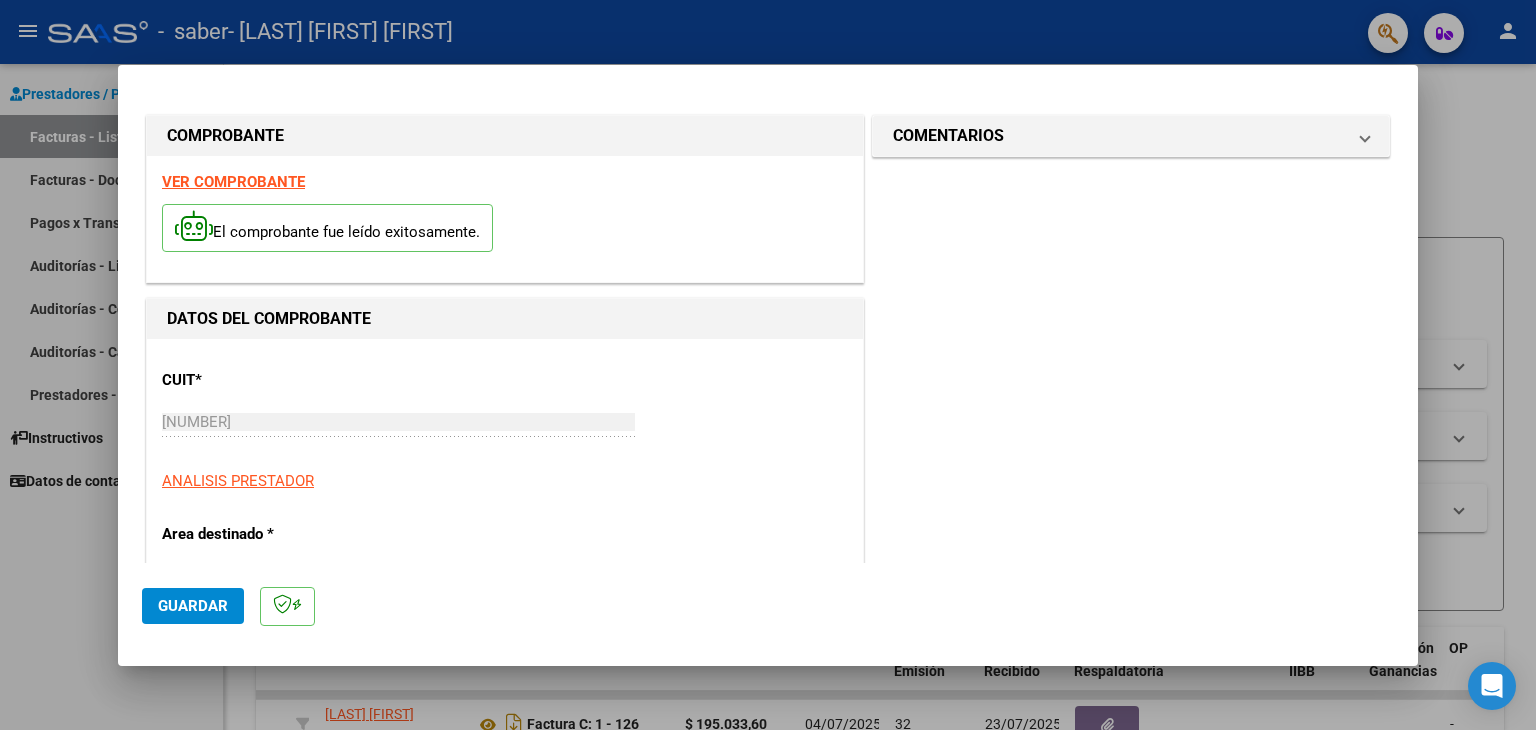 click on "Area destinado *" at bounding box center [265, 534] 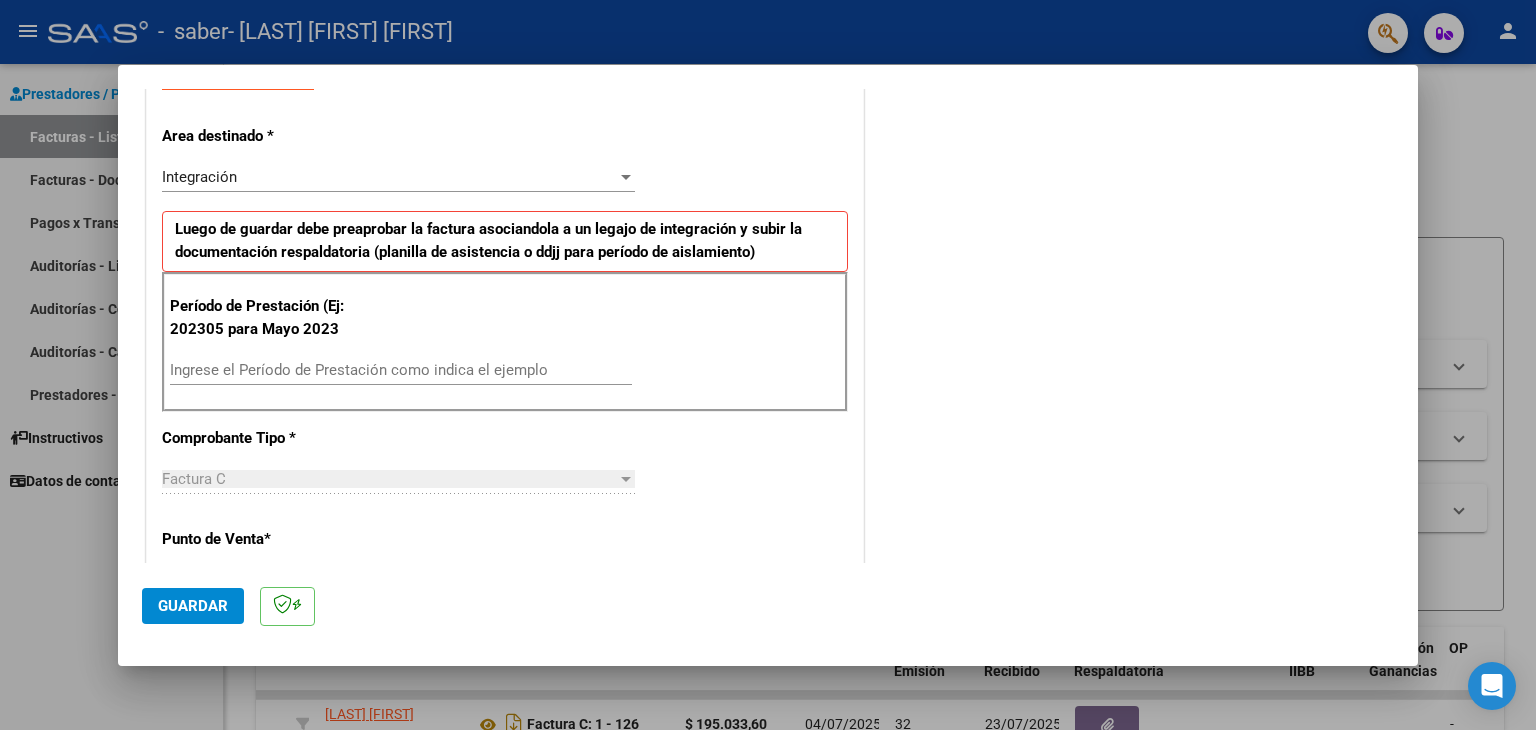 scroll, scrollTop: 430, scrollLeft: 0, axis: vertical 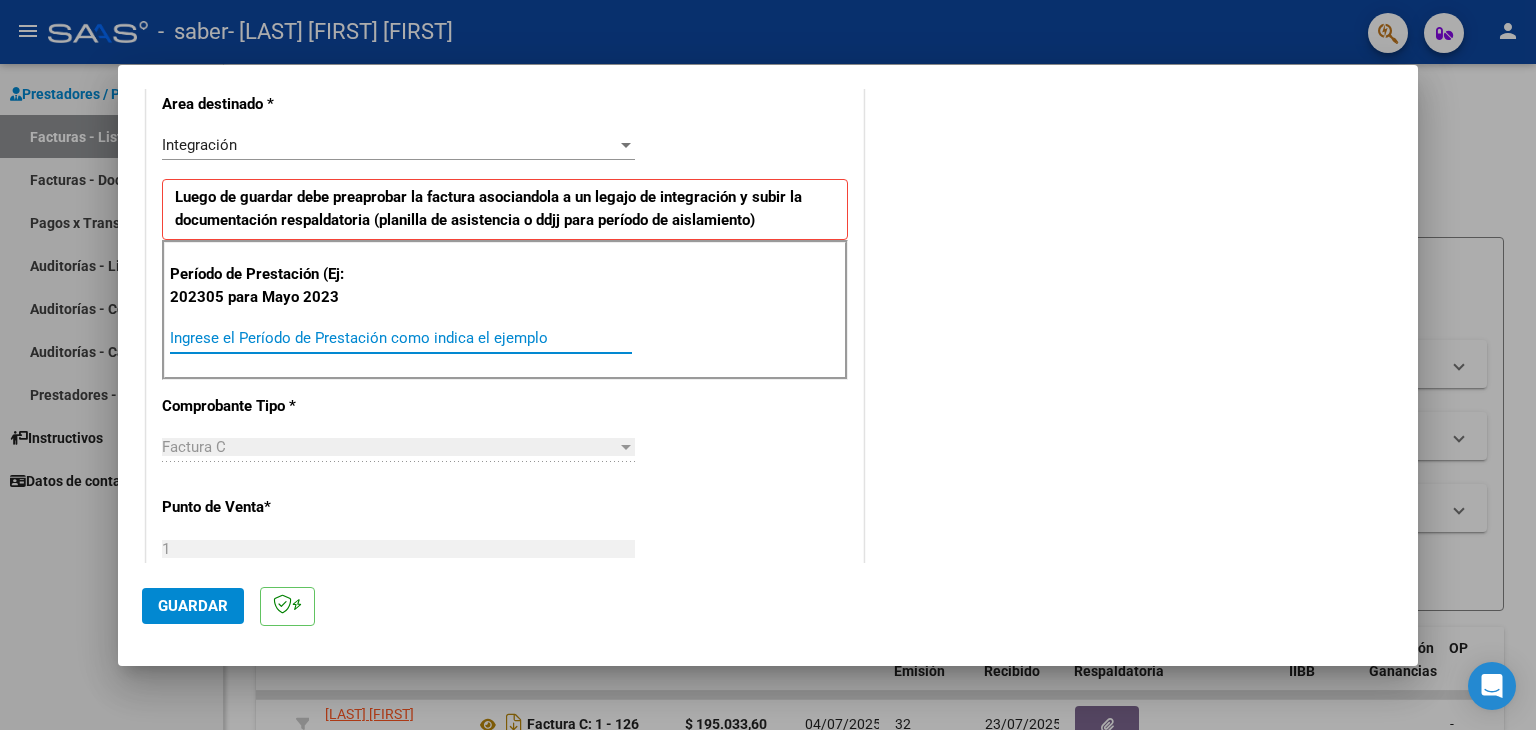 click on "Ingrese el Período de Prestación como indica el ejemplo" at bounding box center [401, 338] 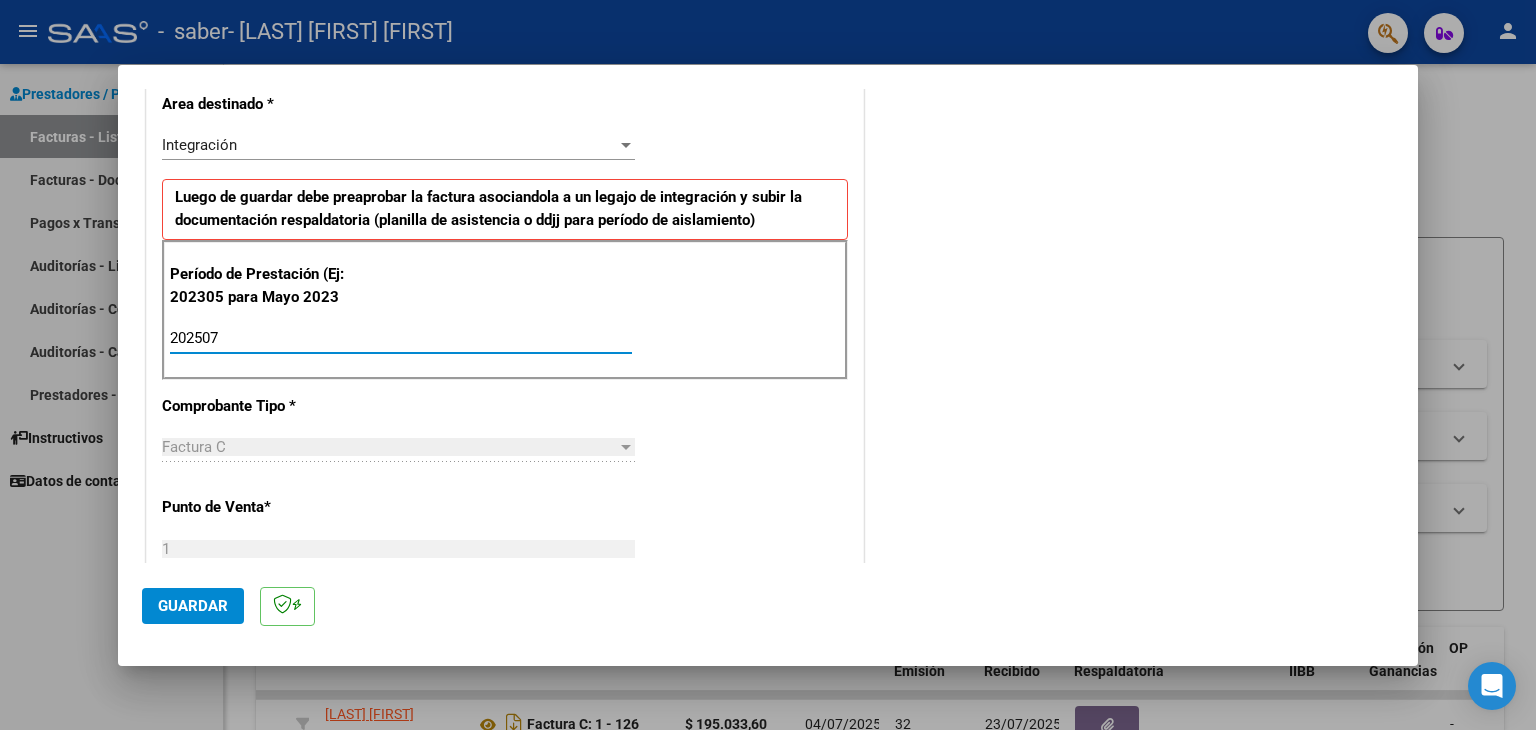 type on "202507" 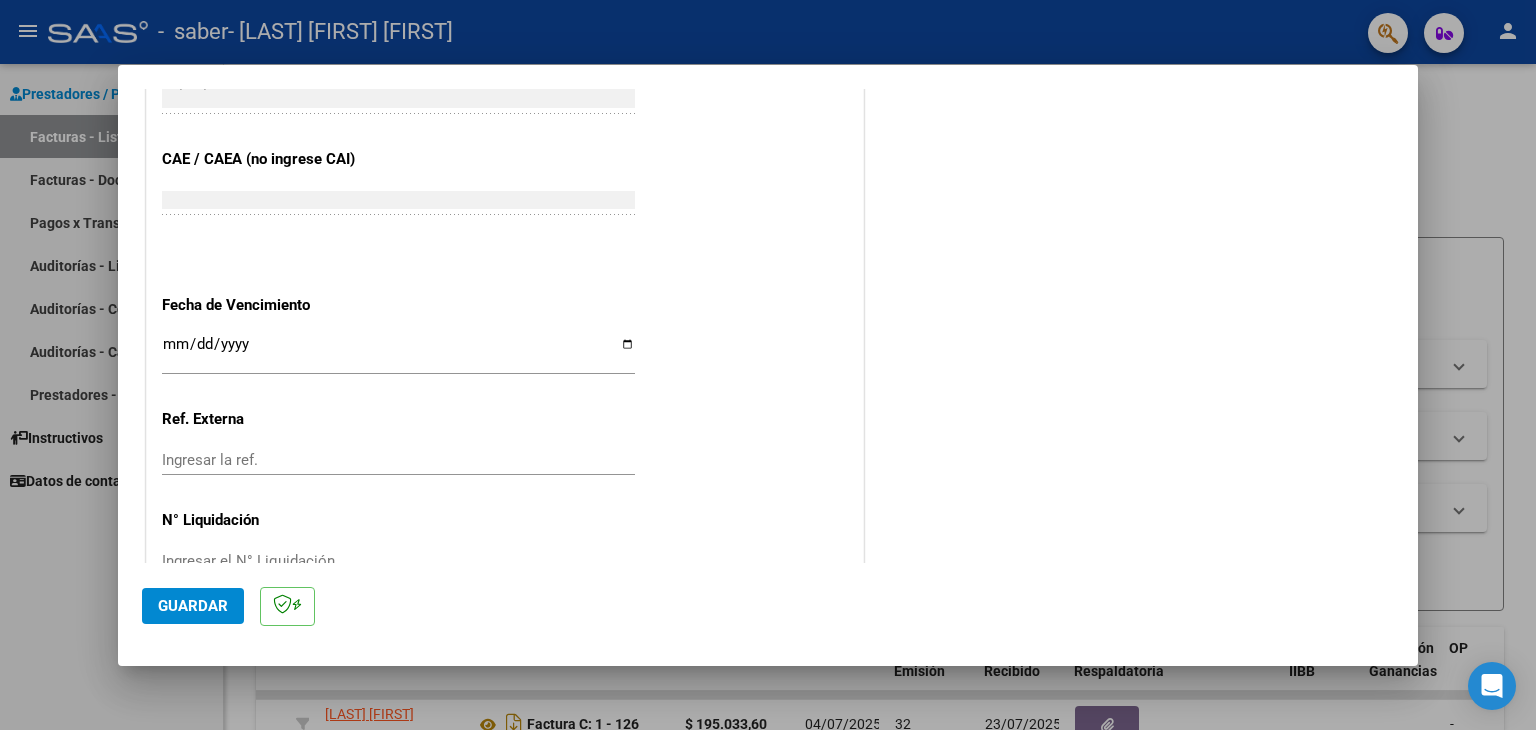 scroll, scrollTop: 1180, scrollLeft: 0, axis: vertical 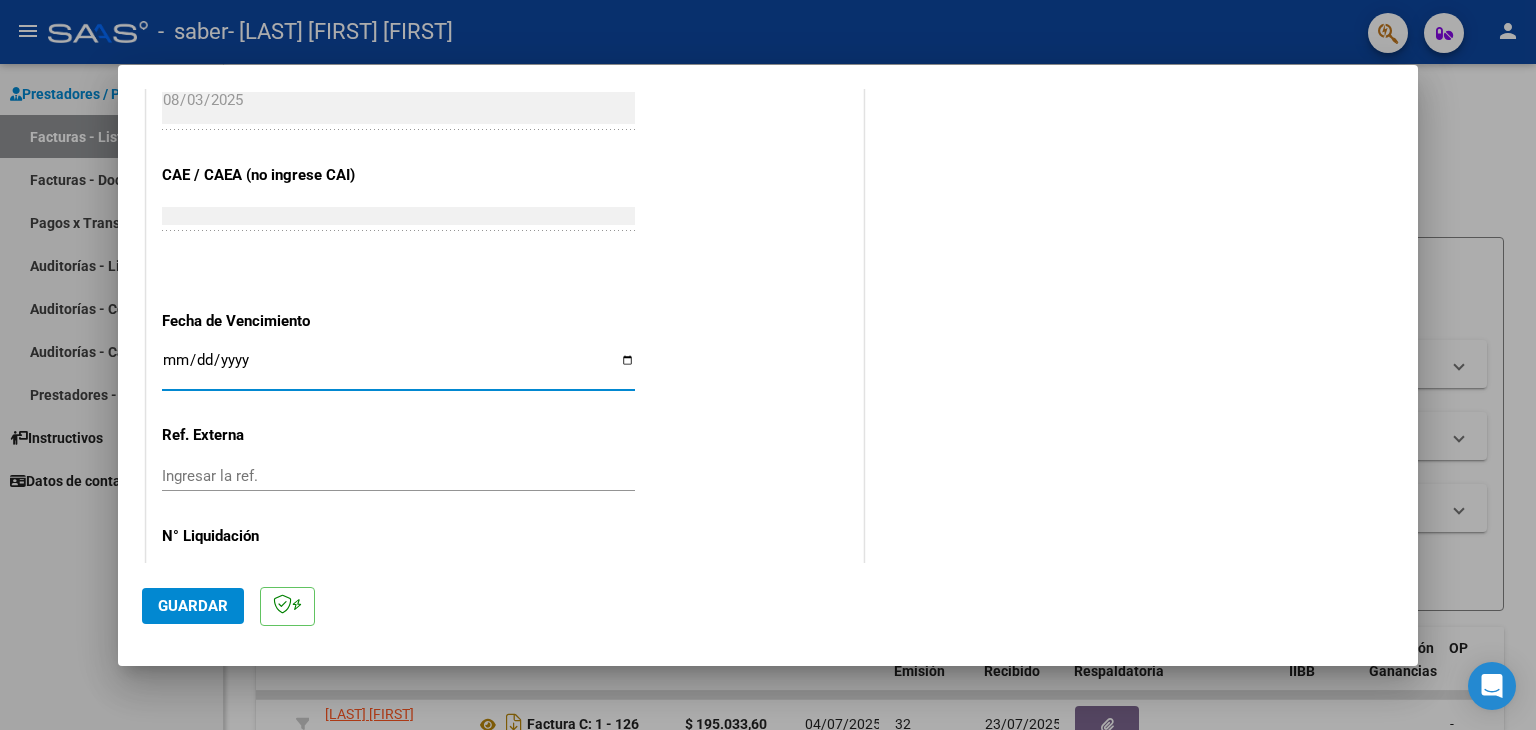 click on "Ingresar la fecha" at bounding box center [398, 368] 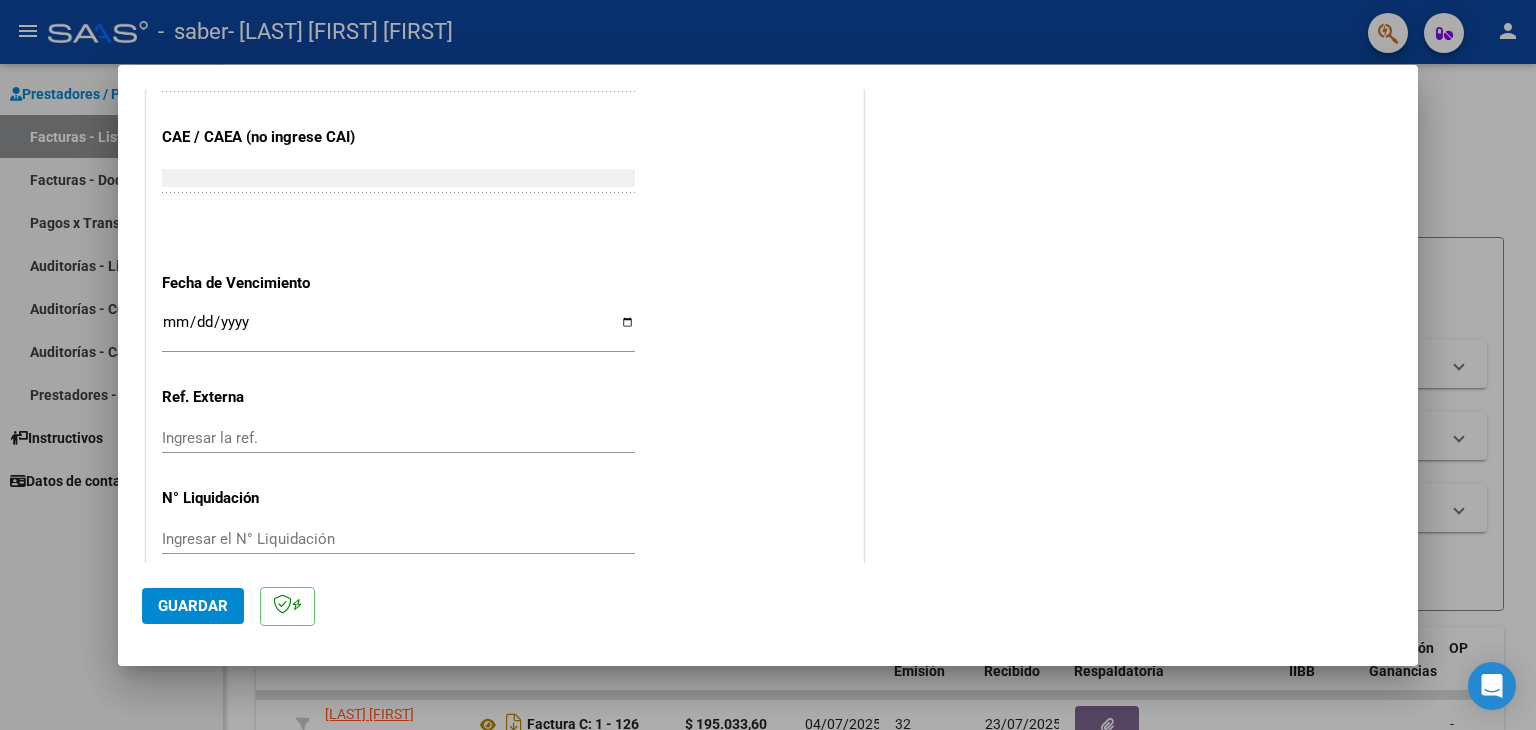 scroll, scrollTop: 1245, scrollLeft: 0, axis: vertical 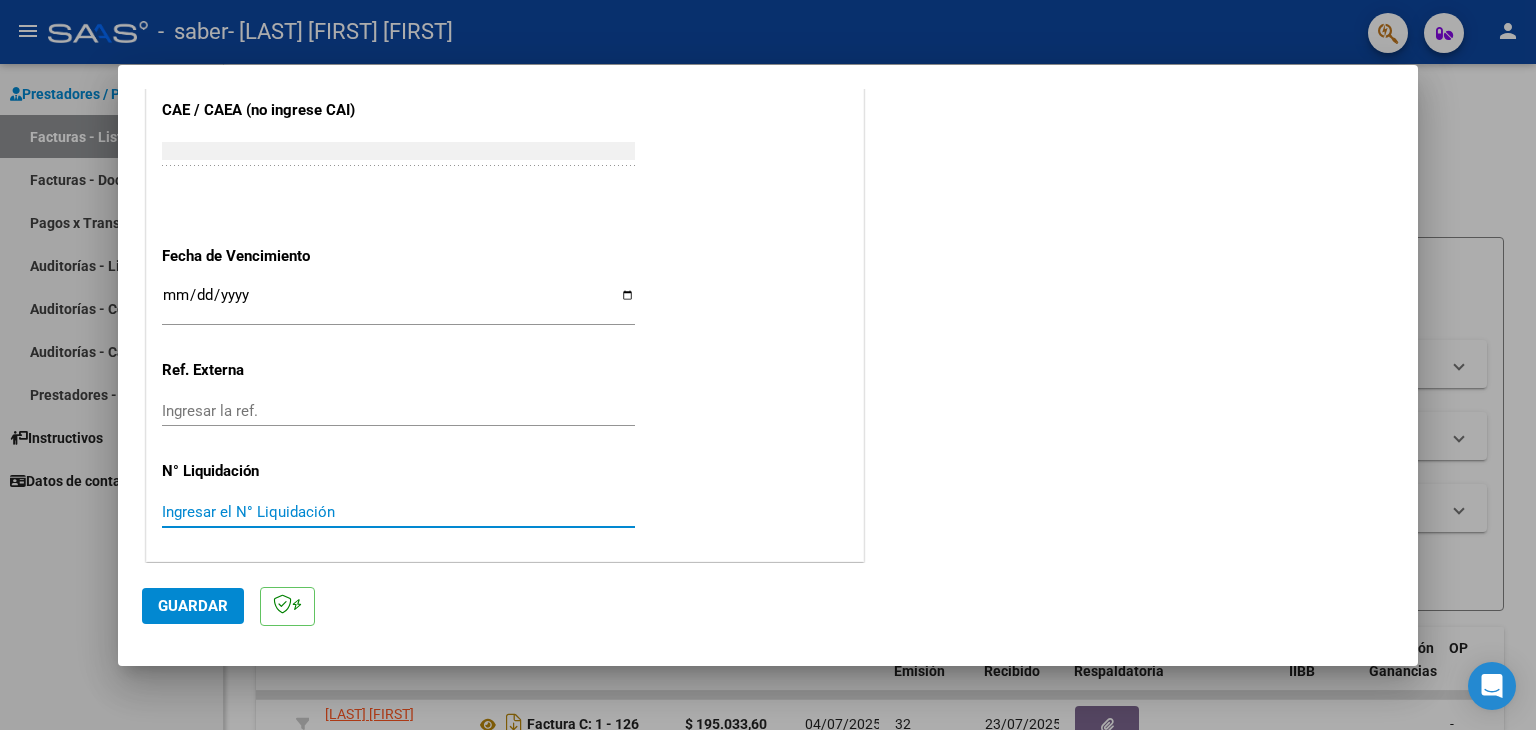 click on "Ingresar el N° Liquidación" at bounding box center (398, 512) 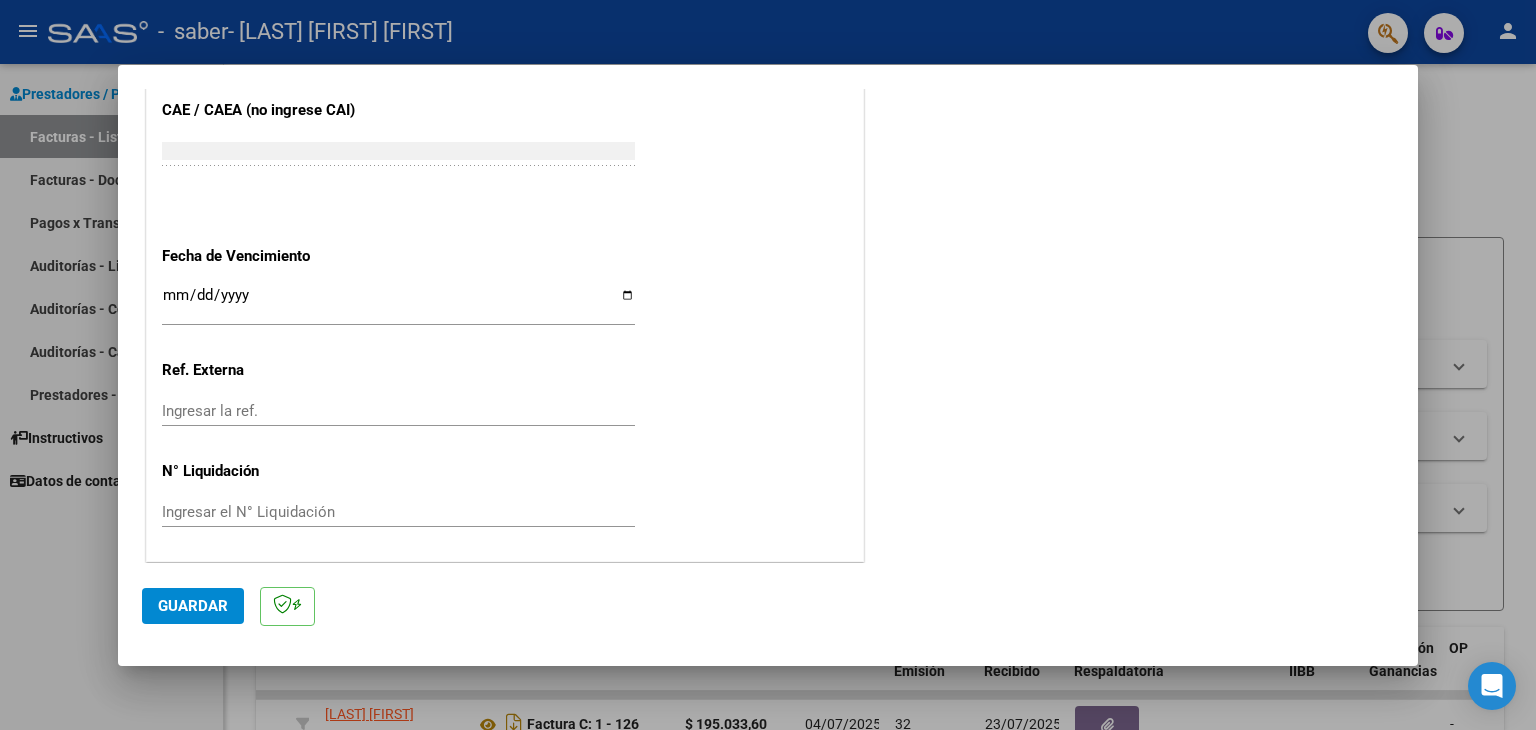 scroll, scrollTop: 831, scrollLeft: 0, axis: vertical 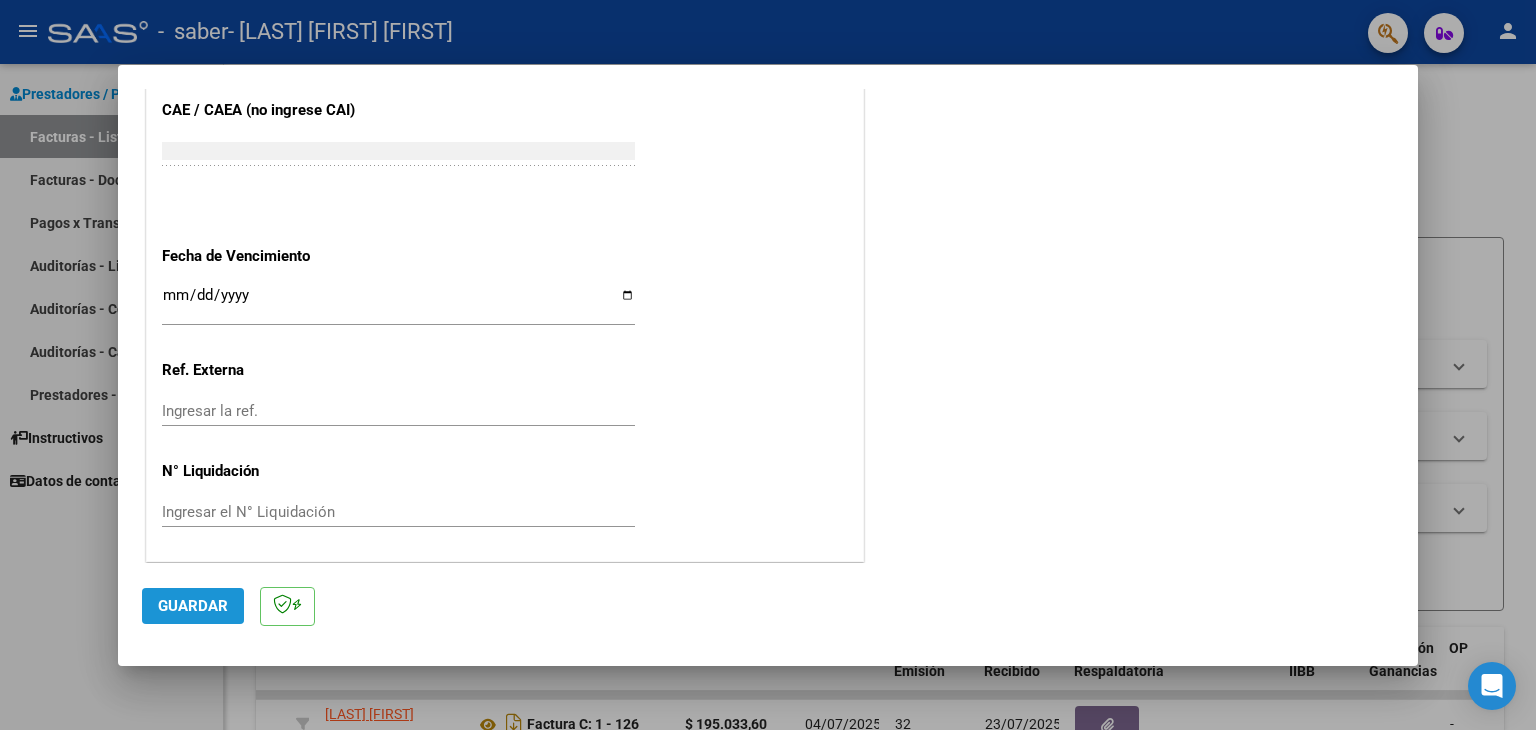 click on "Guardar" 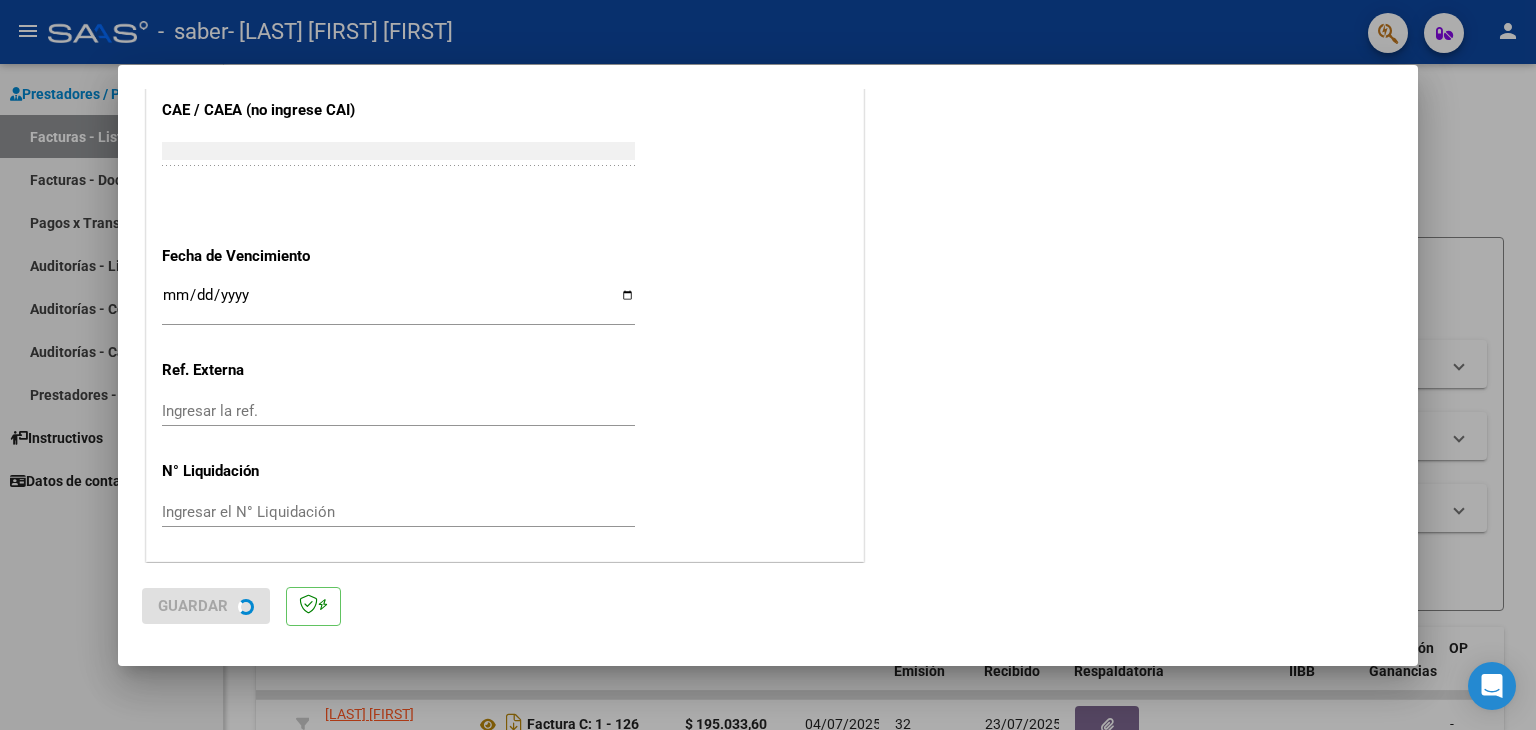 scroll, scrollTop: 0, scrollLeft: 0, axis: both 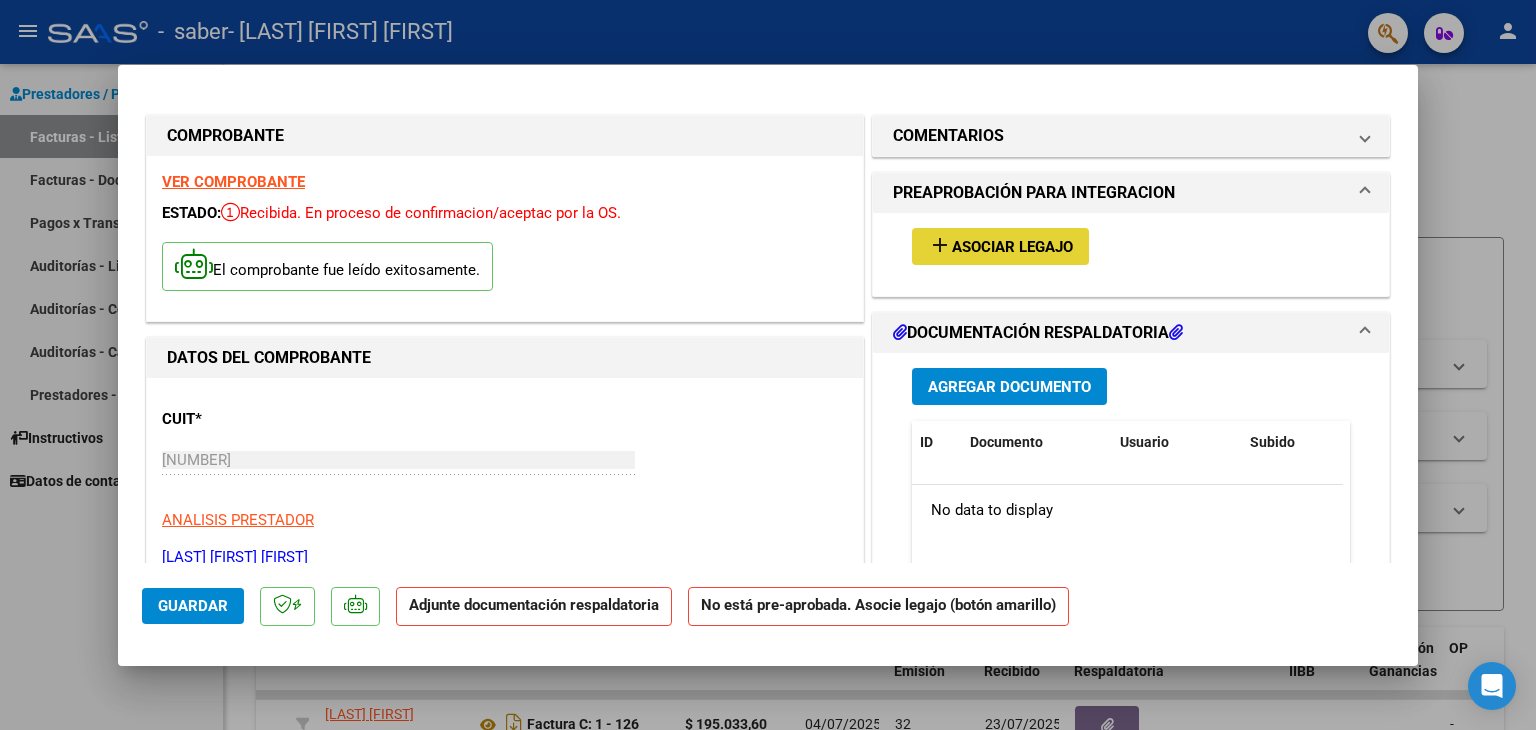 click on "Asociar Legajo" at bounding box center (1012, 247) 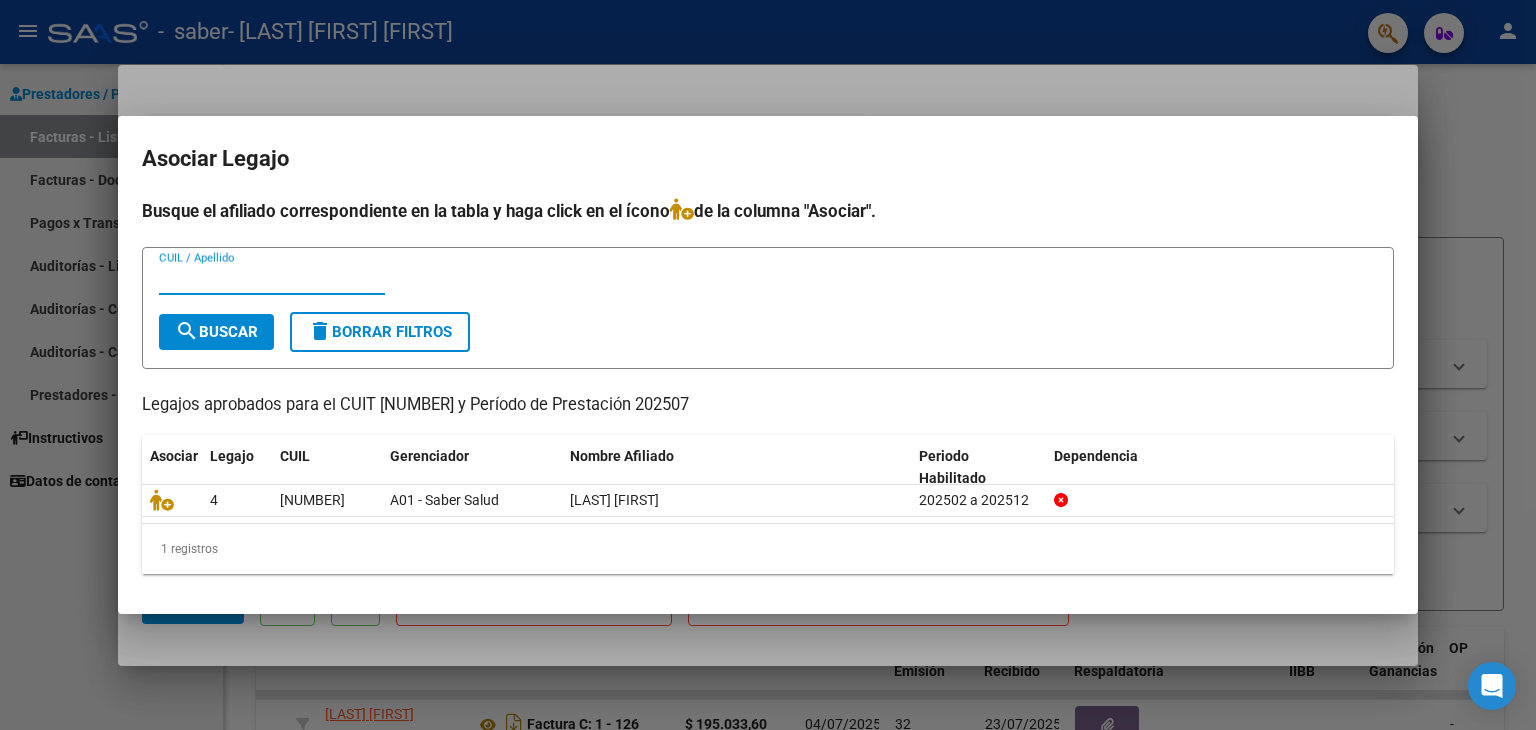 click on "CUIL / Apellido" at bounding box center [272, 279] 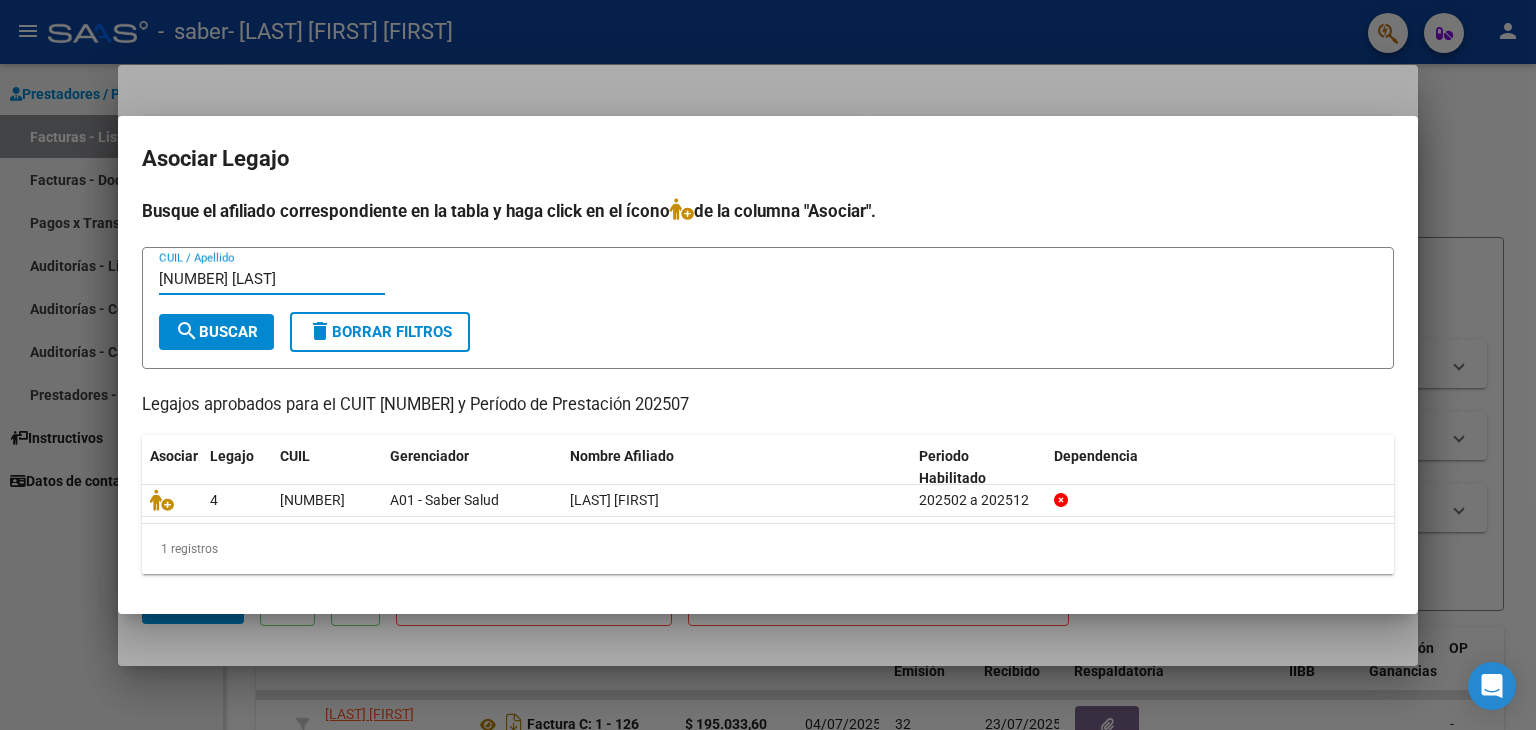 type on "[NUMBER] [LAST]" 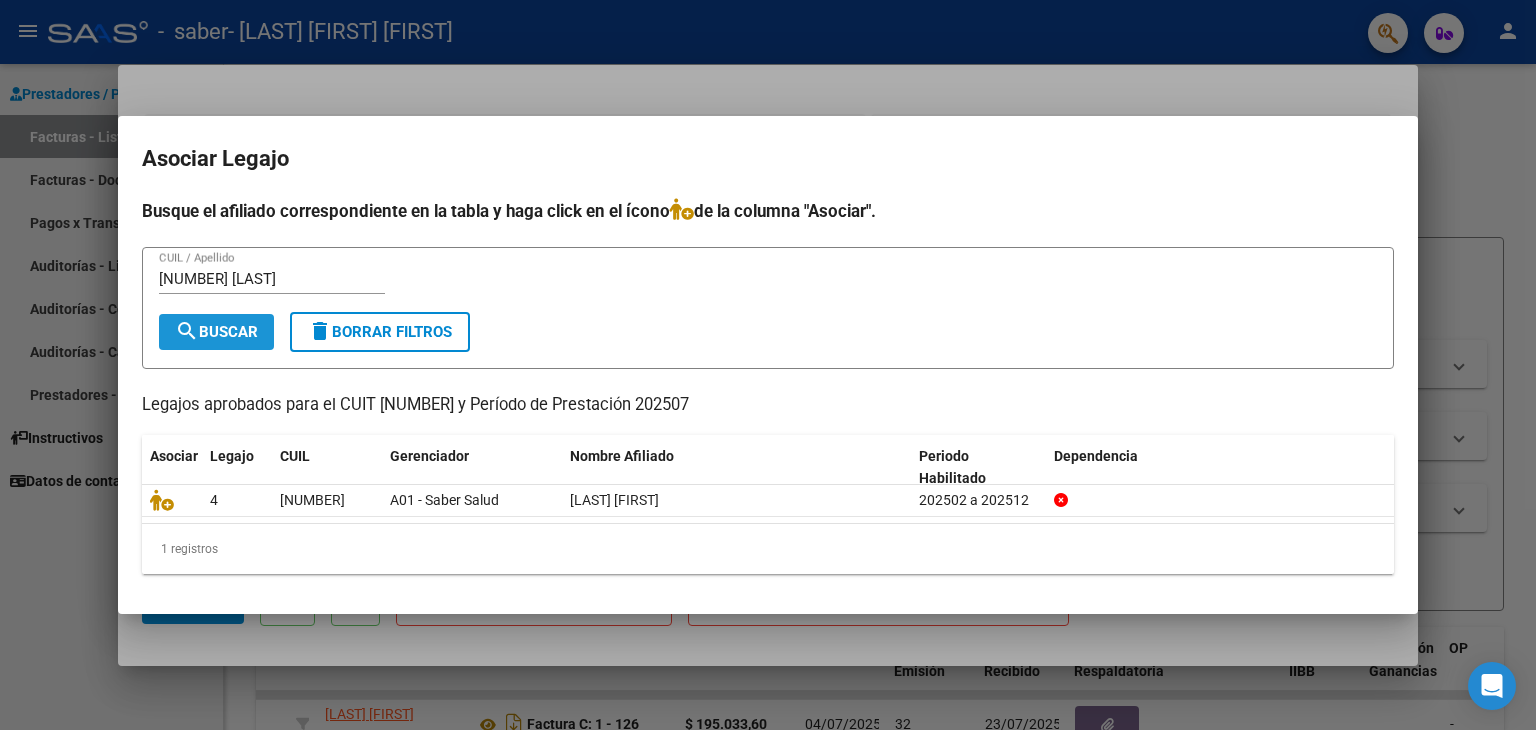 click on "search  Buscar" at bounding box center [216, 332] 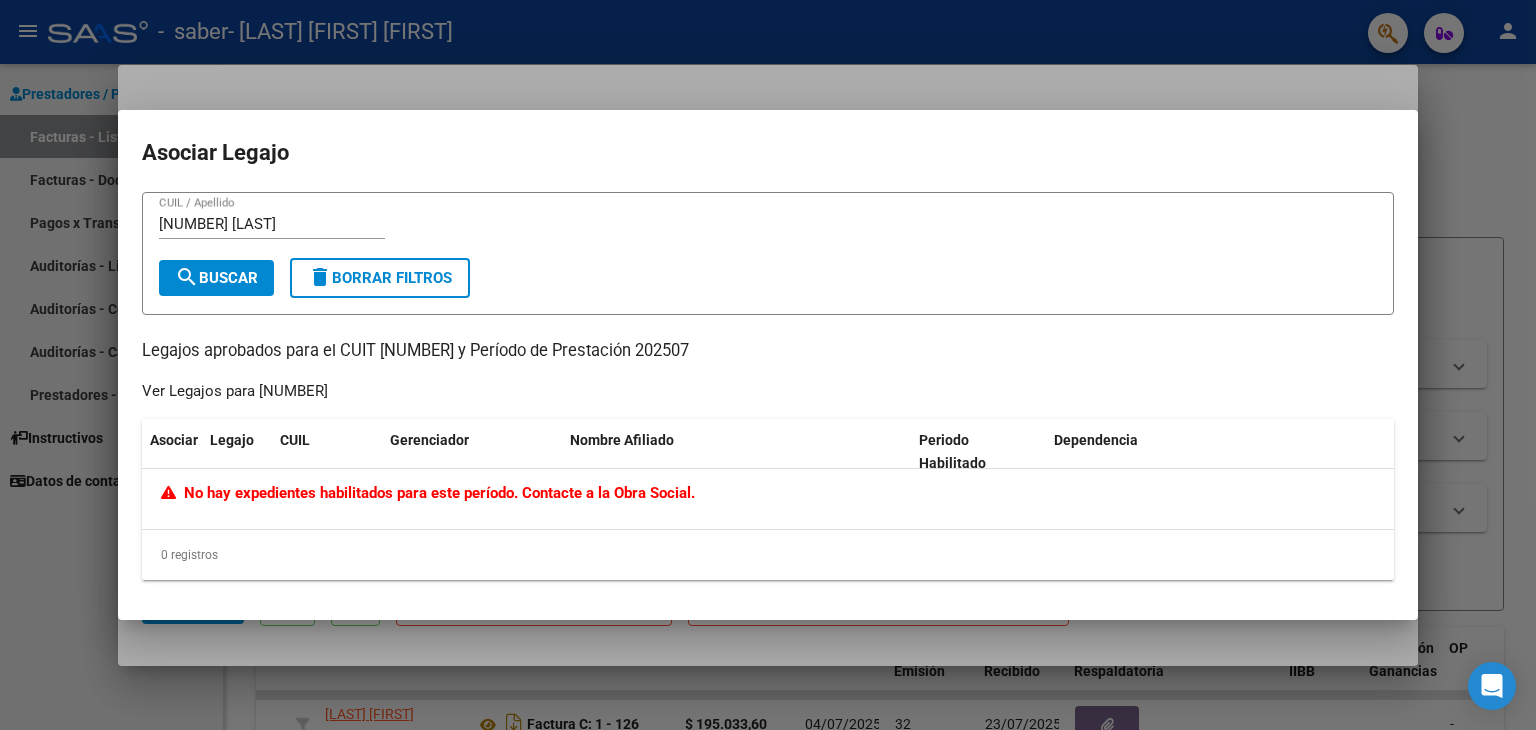 click on "Ver Legajos para [NUMBER]" 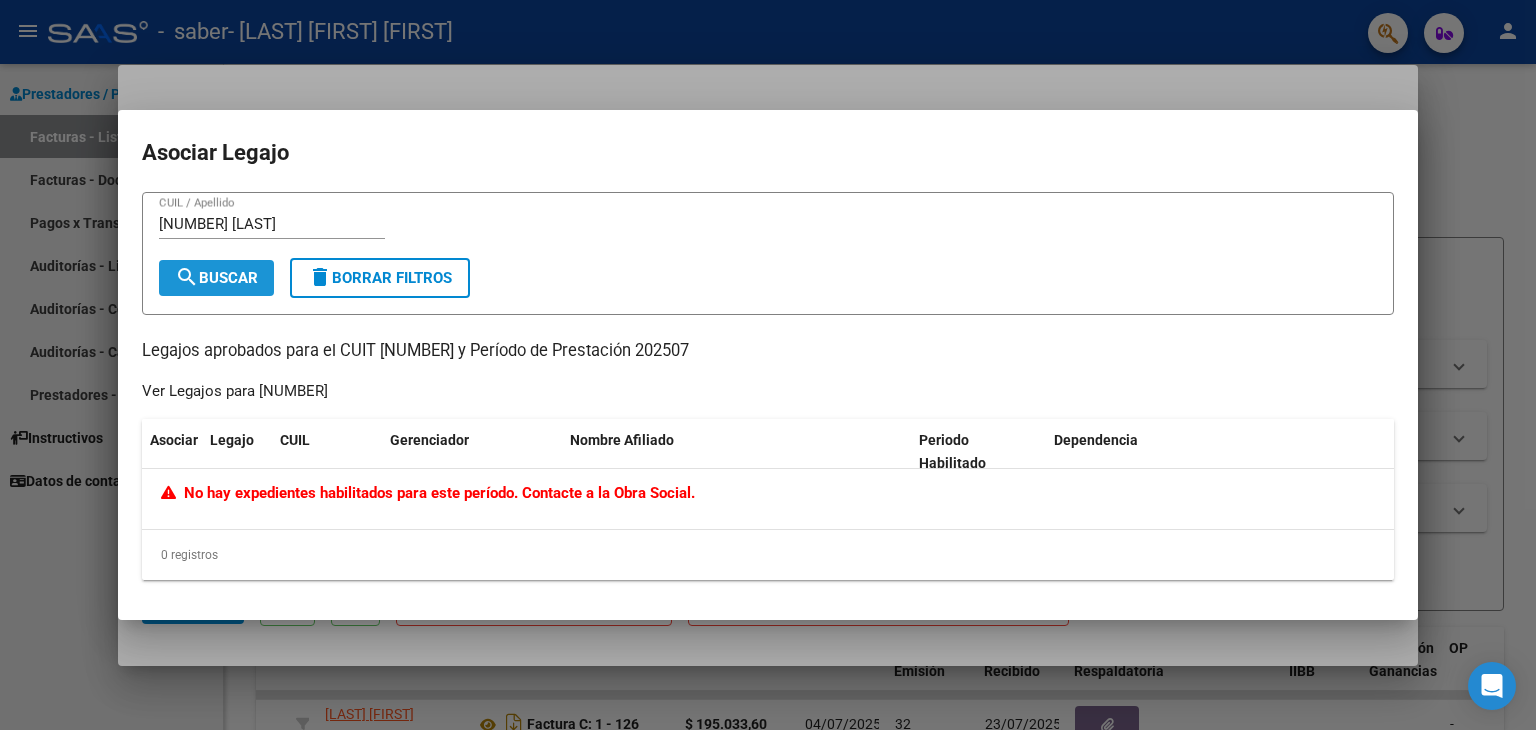 click on "search  Buscar" at bounding box center (216, 278) 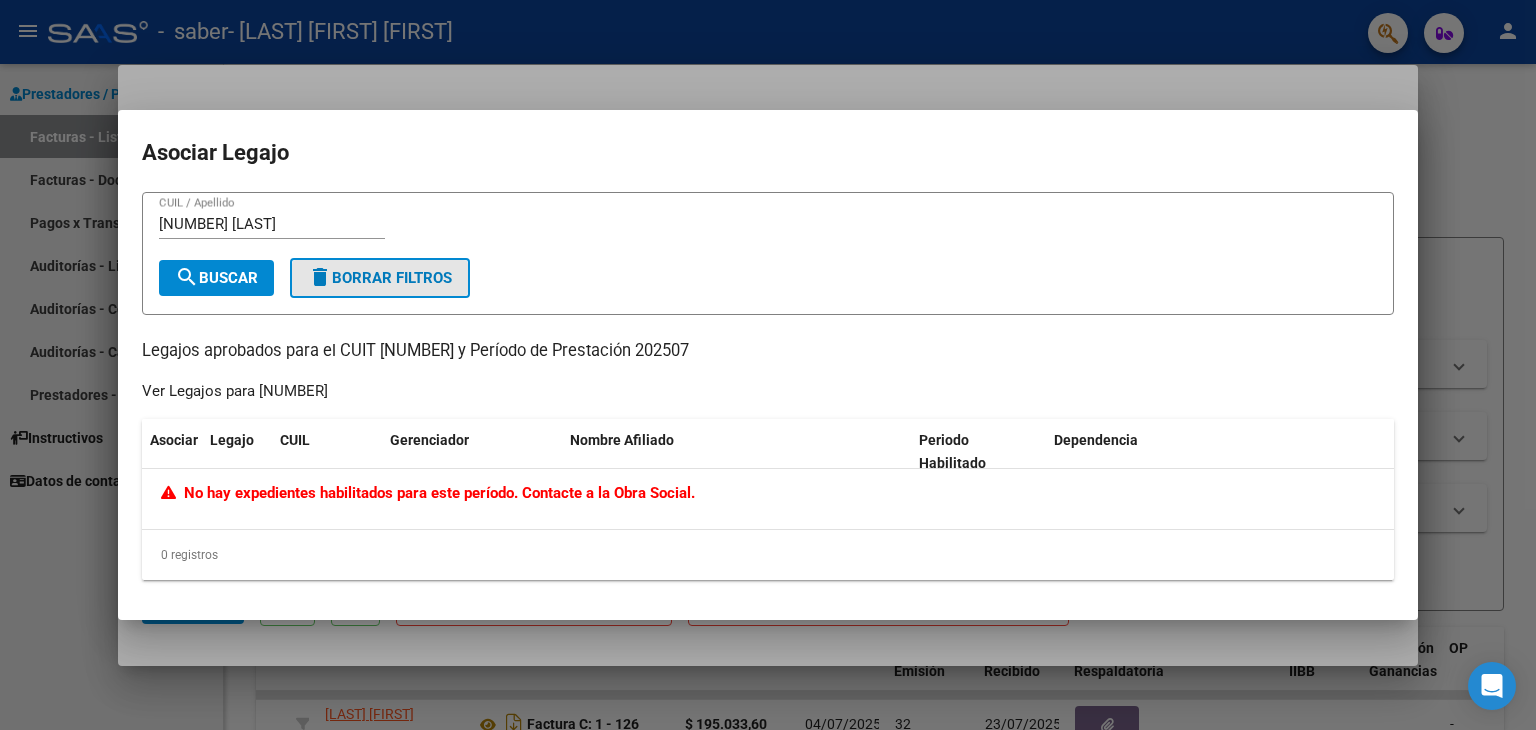 click on "delete  Borrar Filtros" at bounding box center (380, 278) 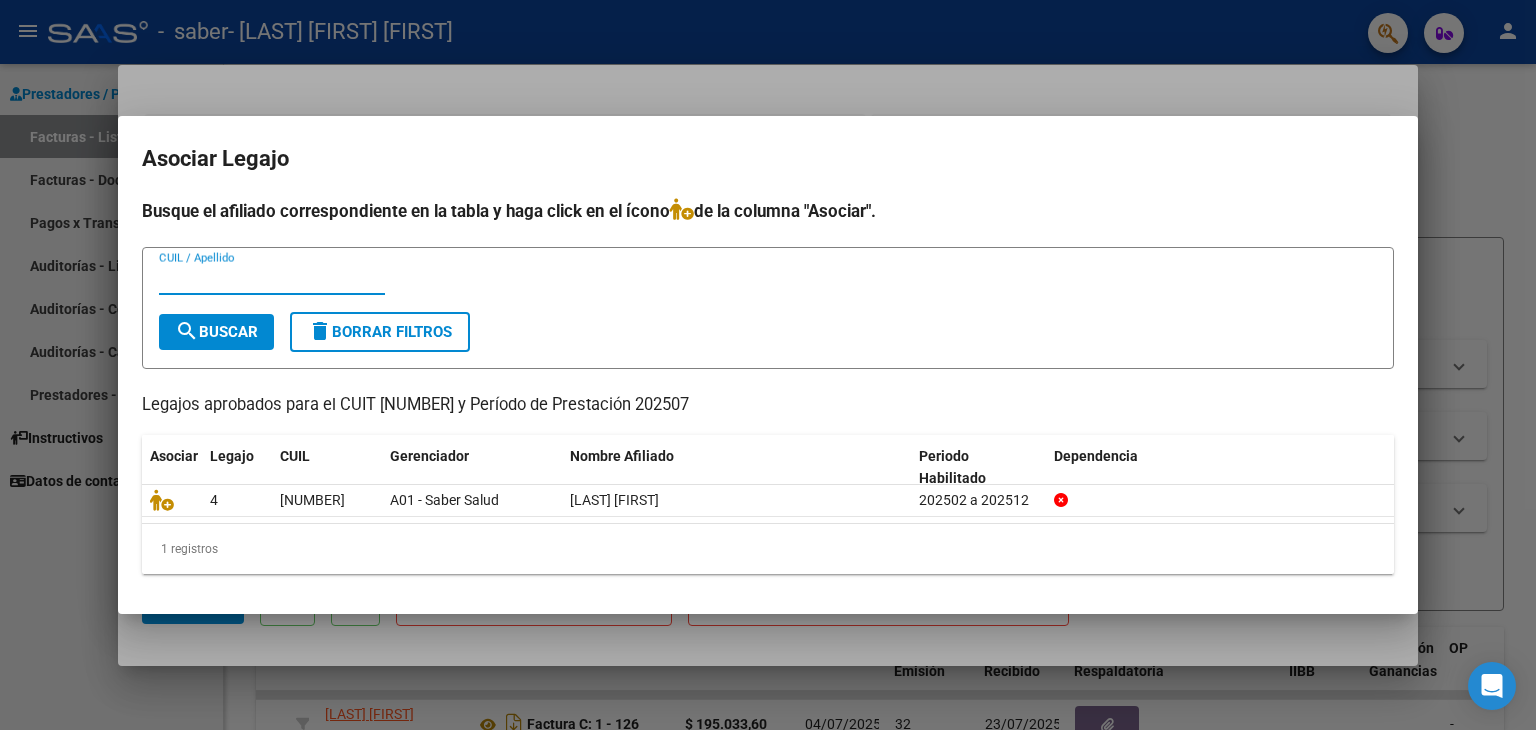 click on "CUIL / Apellido" at bounding box center [272, 279] 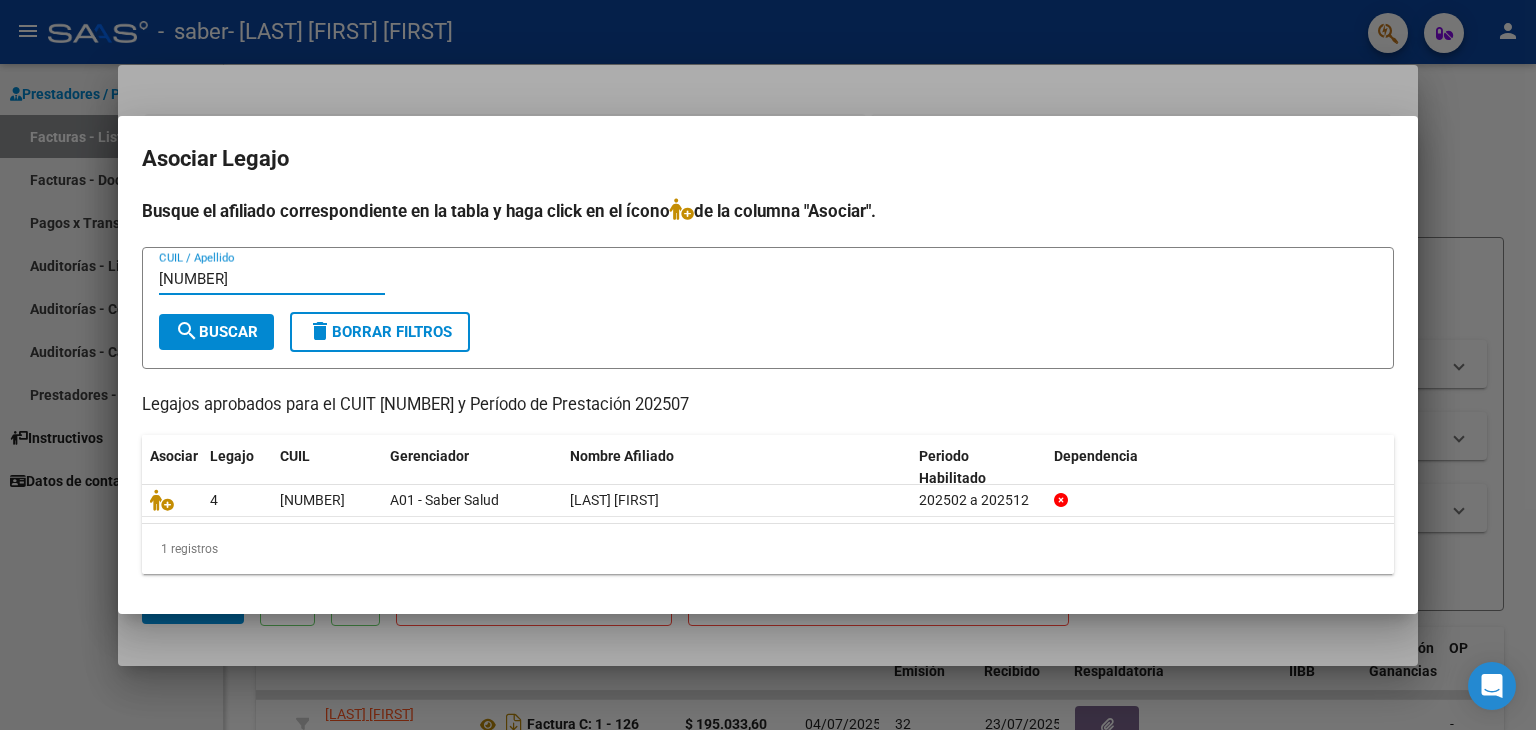 type on "[NUMBER]" 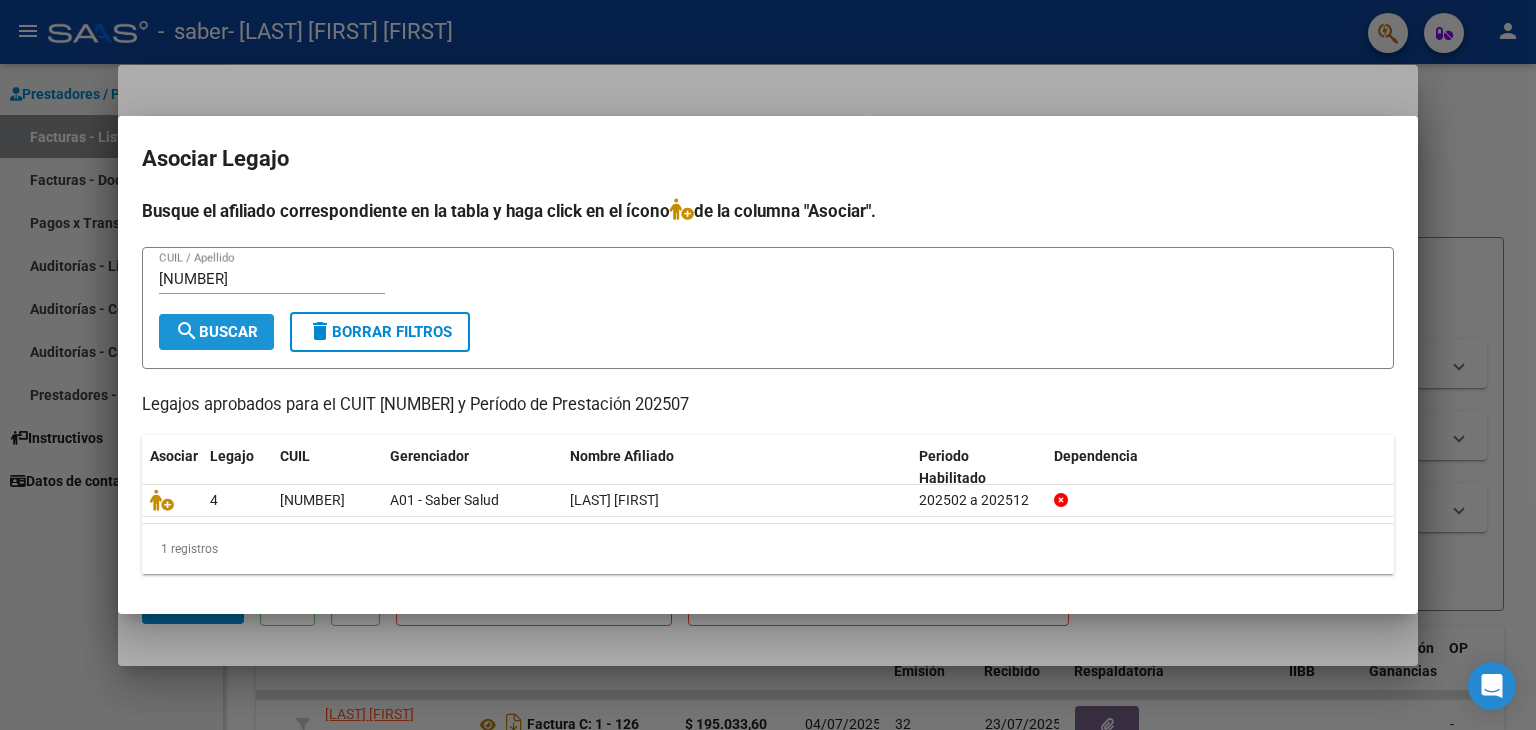 click on "search  Buscar" at bounding box center [216, 332] 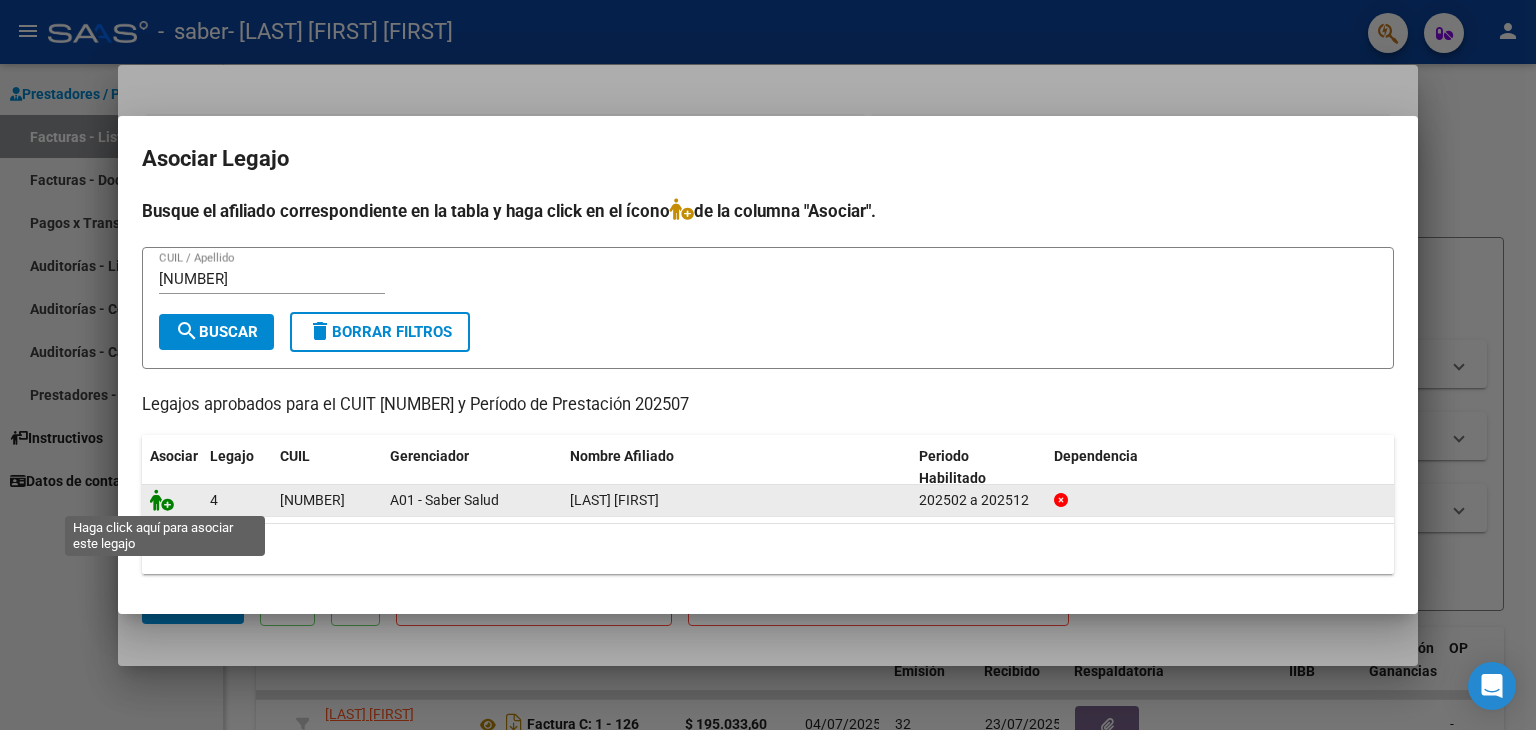 click 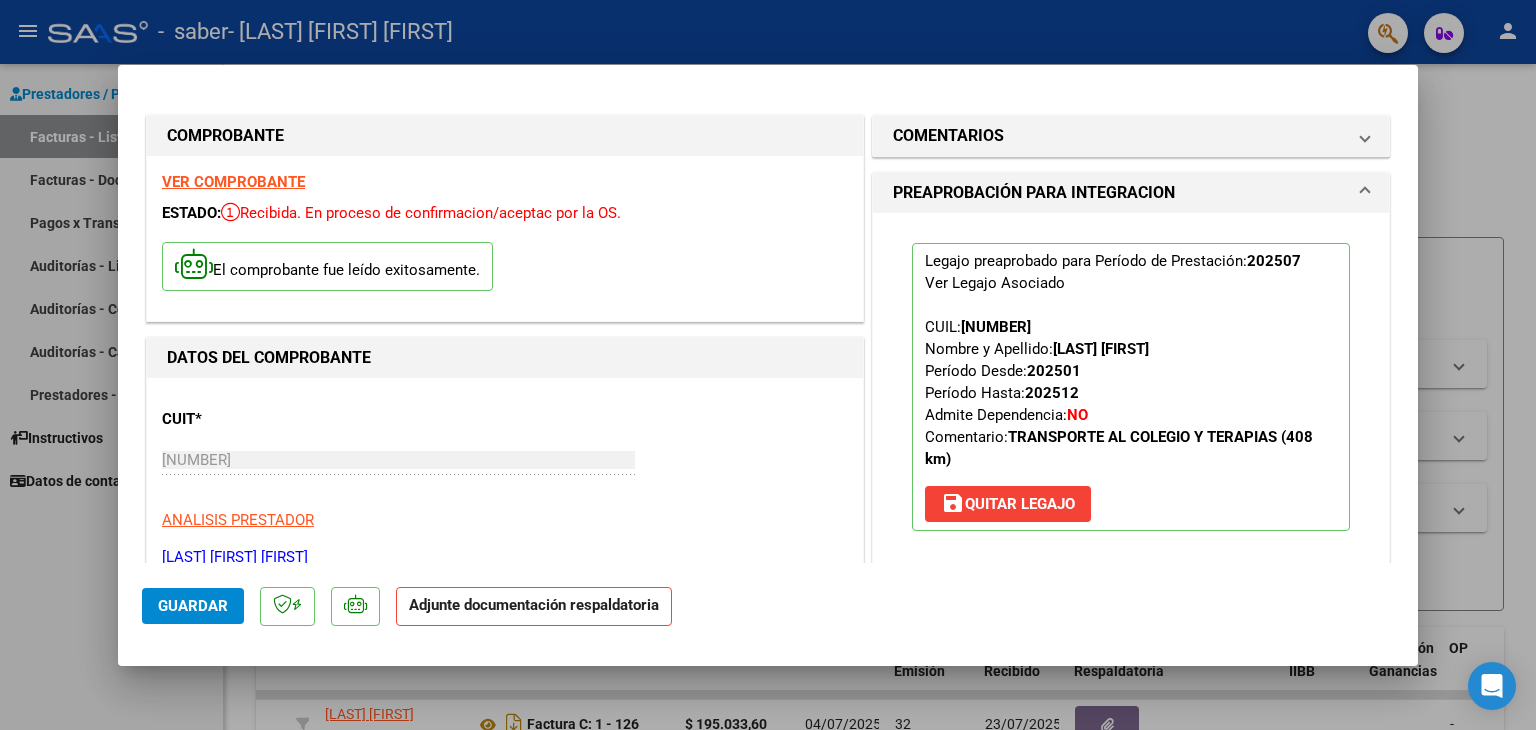 click on "Adjunte documentación respaldatoria" 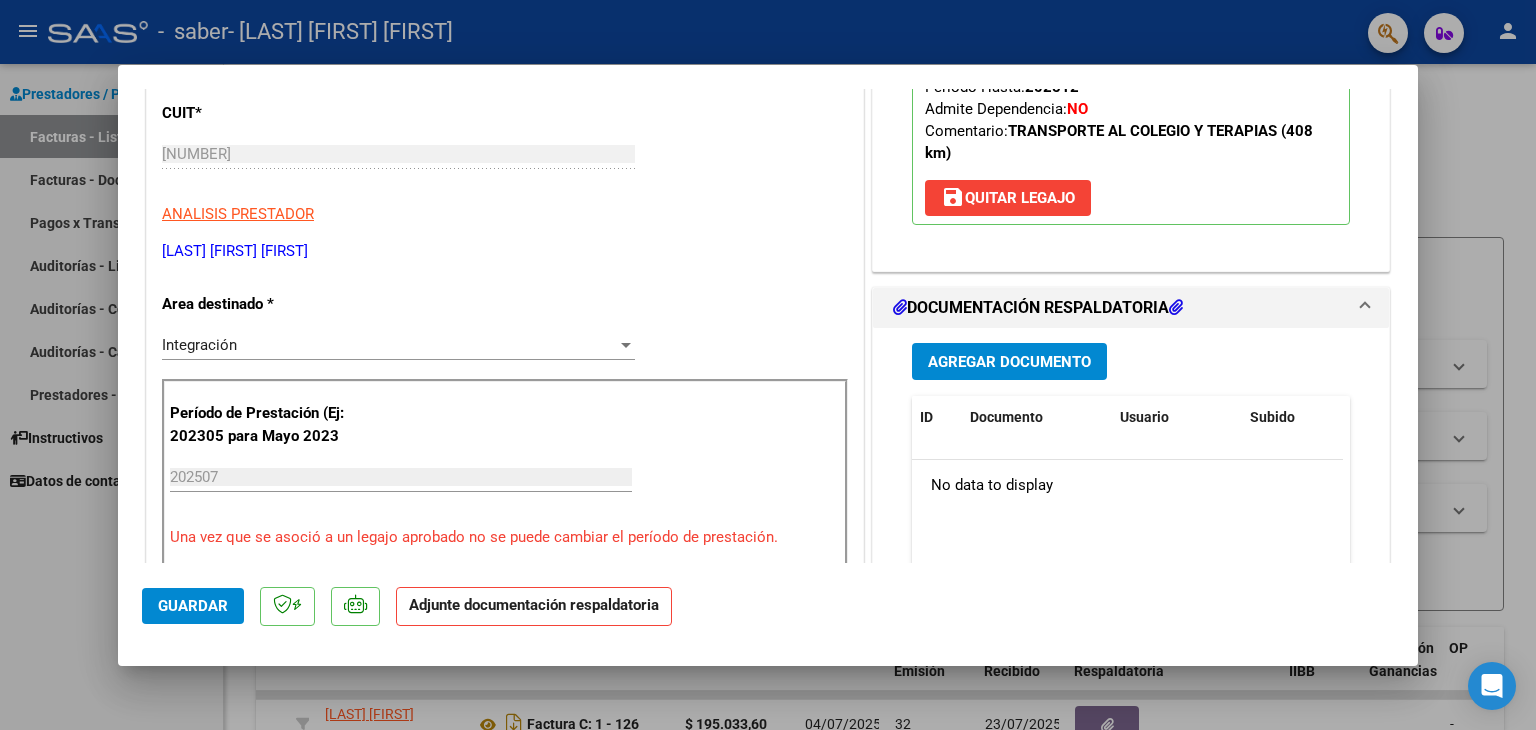 scroll, scrollTop: 316, scrollLeft: 0, axis: vertical 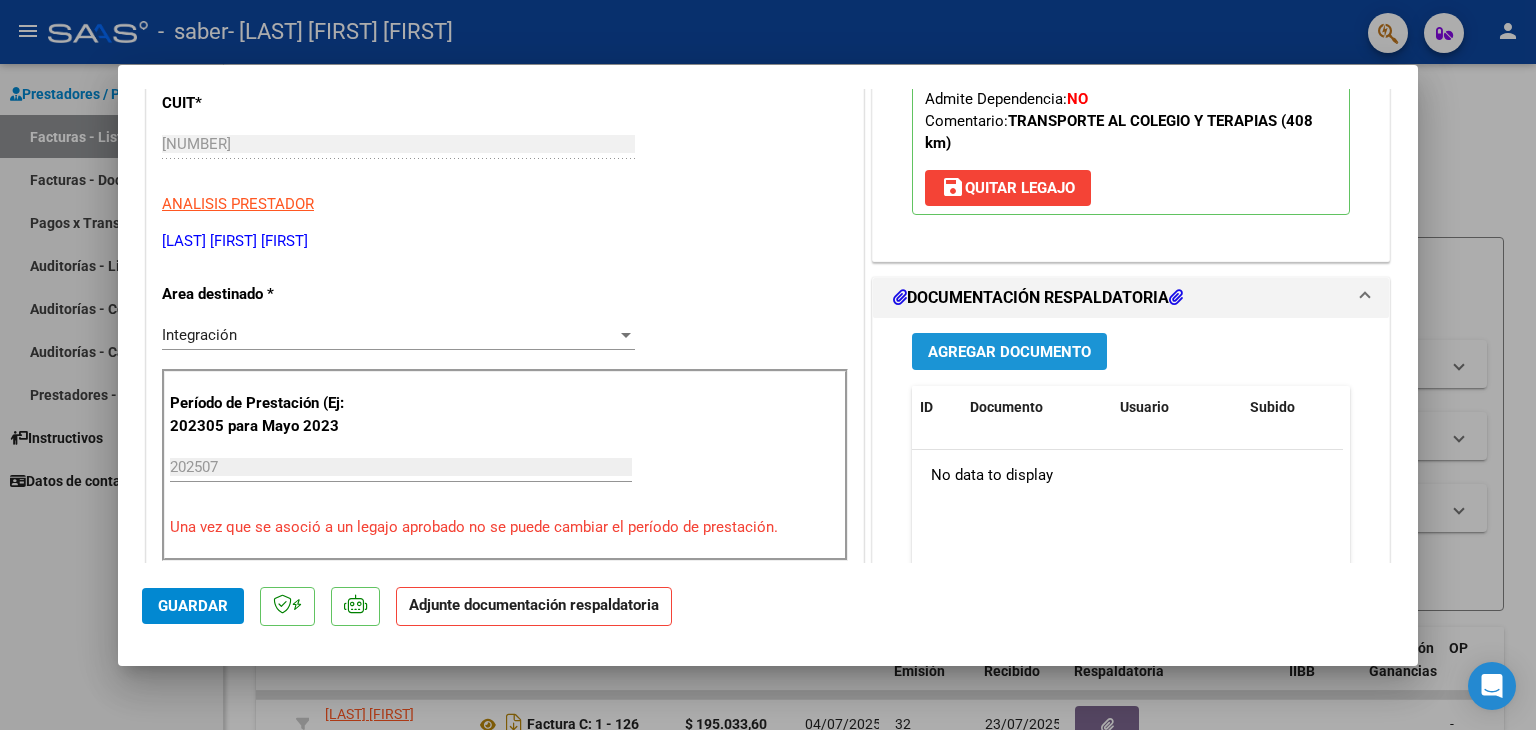 click on "Agregar Documento" at bounding box center [1009, 351] 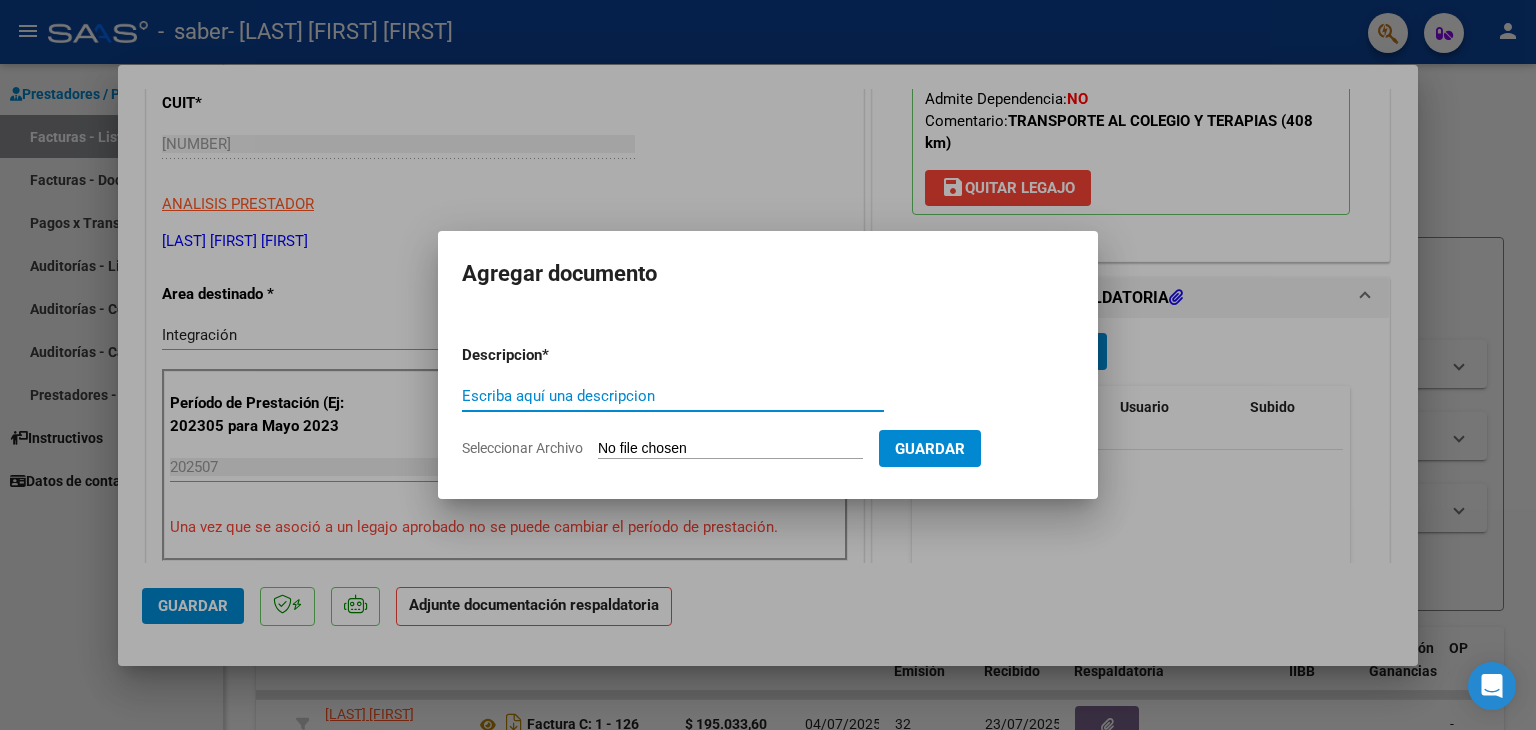 click on "Escriba aquí una descripcion" at bounding box center [673, 396] 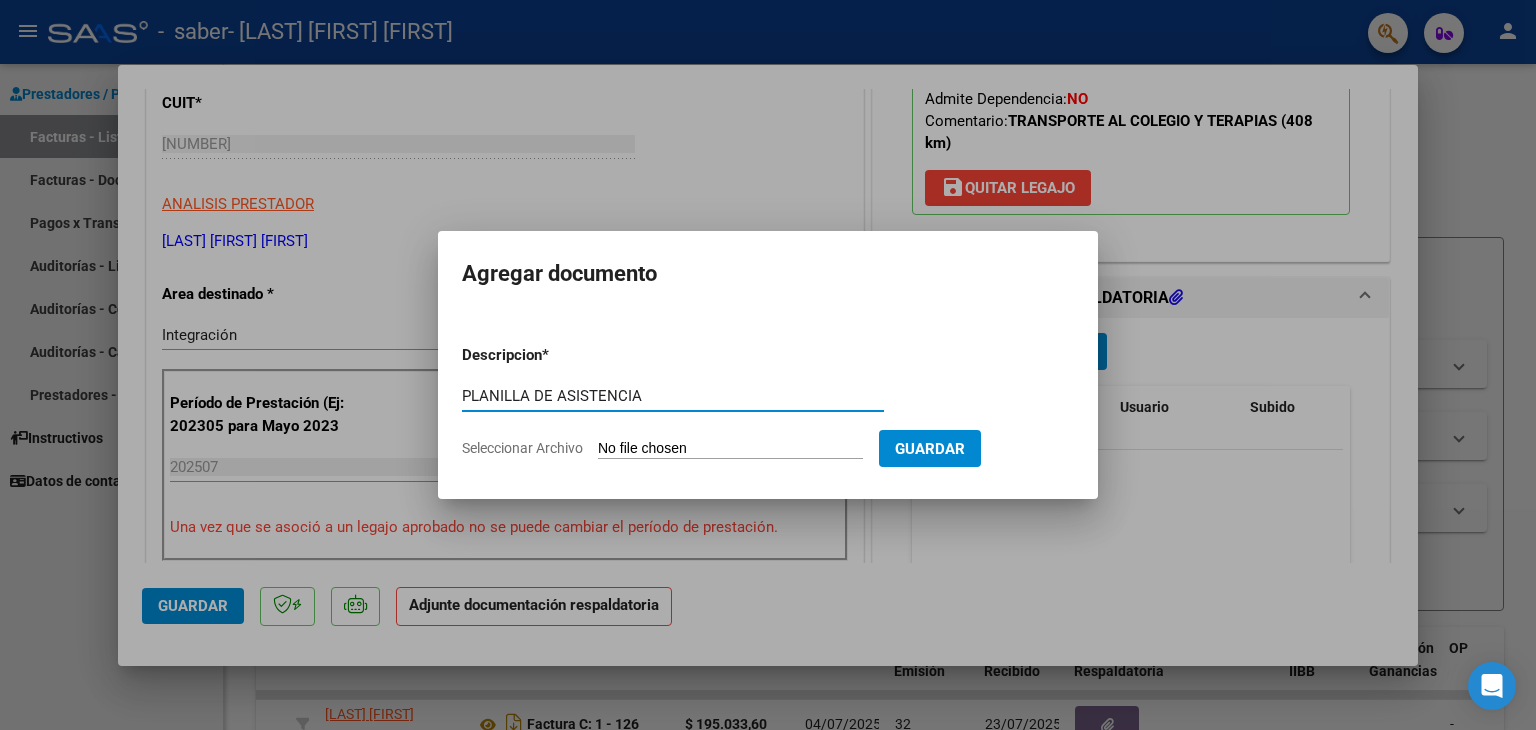 type on "PLANILLA DE ASISTENCIA" 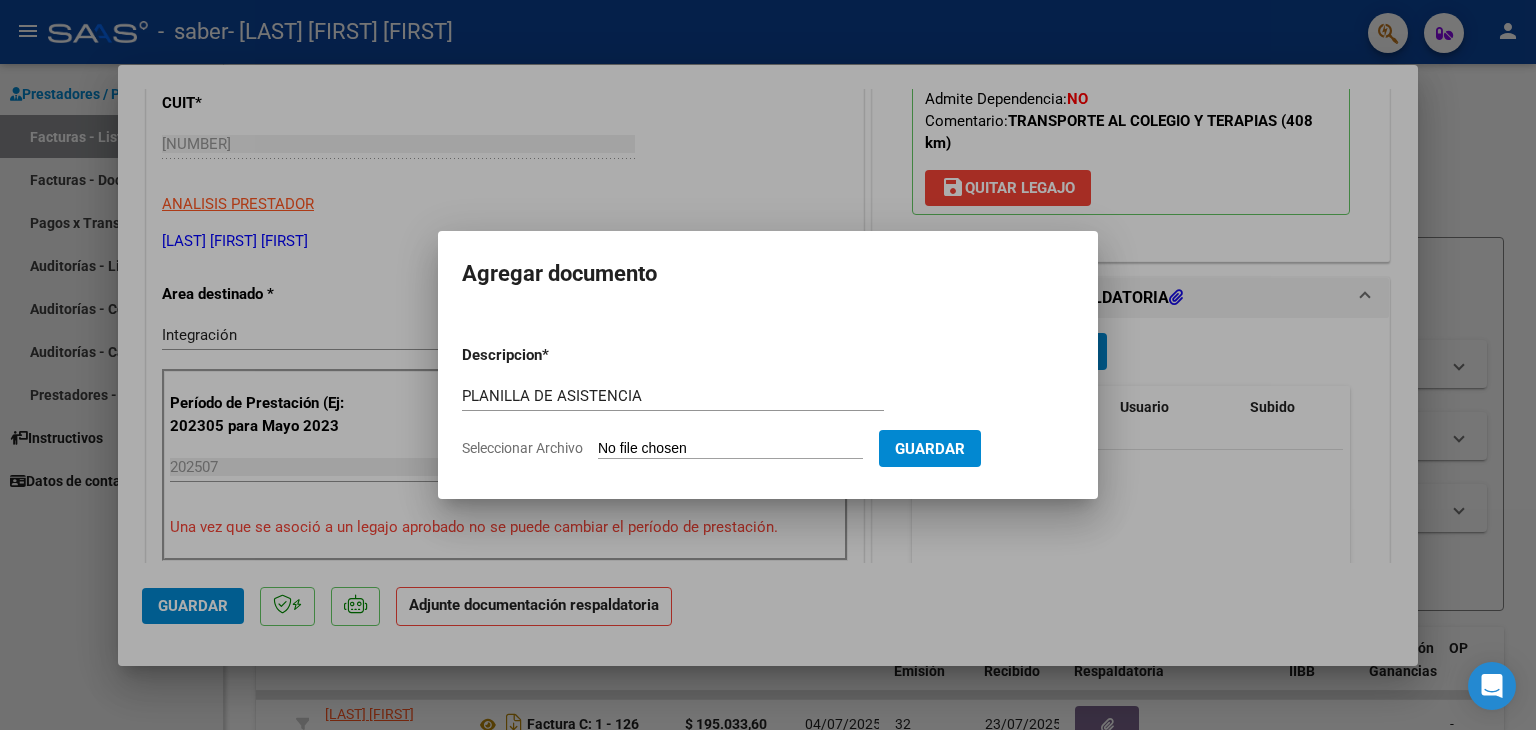 click on "Seleccionar Archivo" at bounding box center (730, 449) 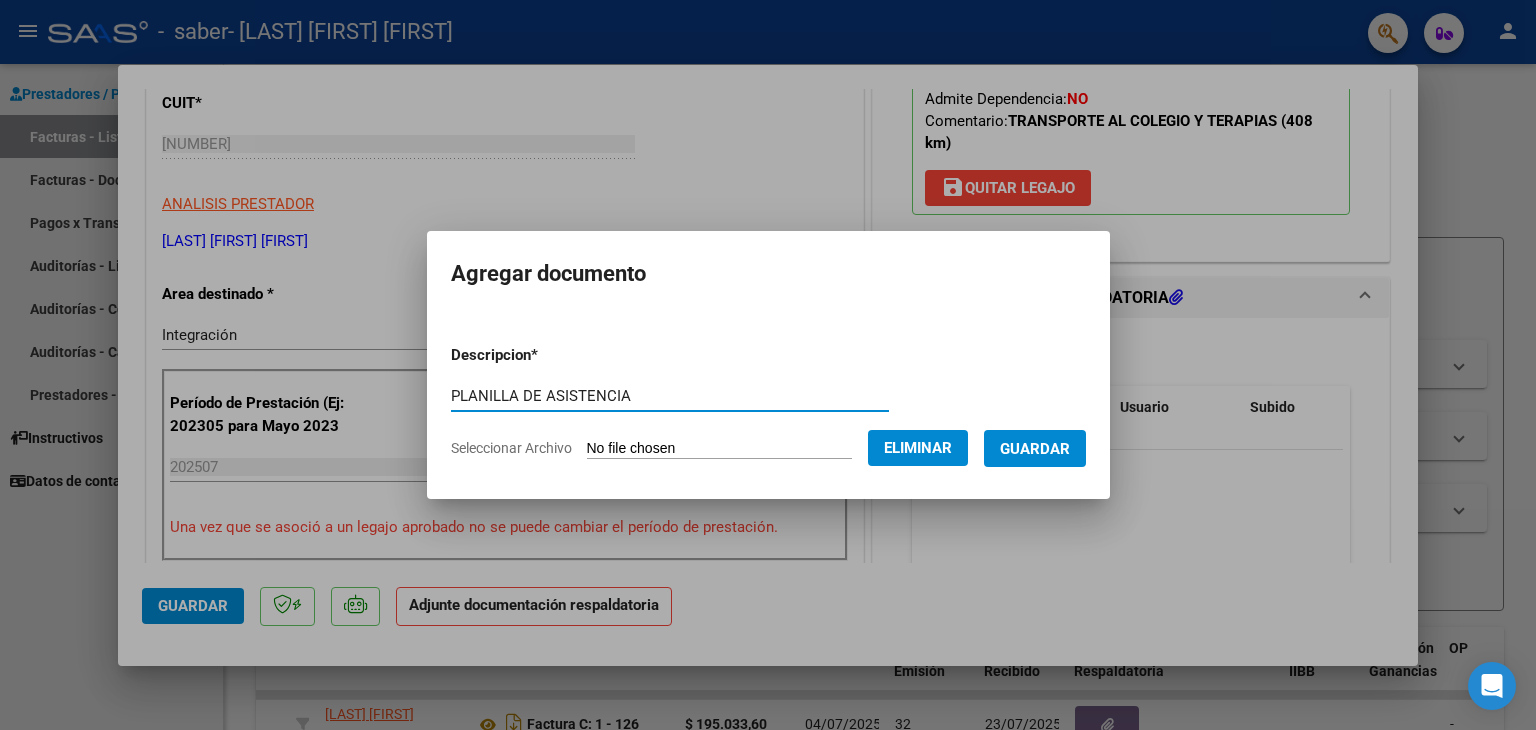 click on "PLANILLA DE ASISTENCIA" at bounding box center (670, 396) 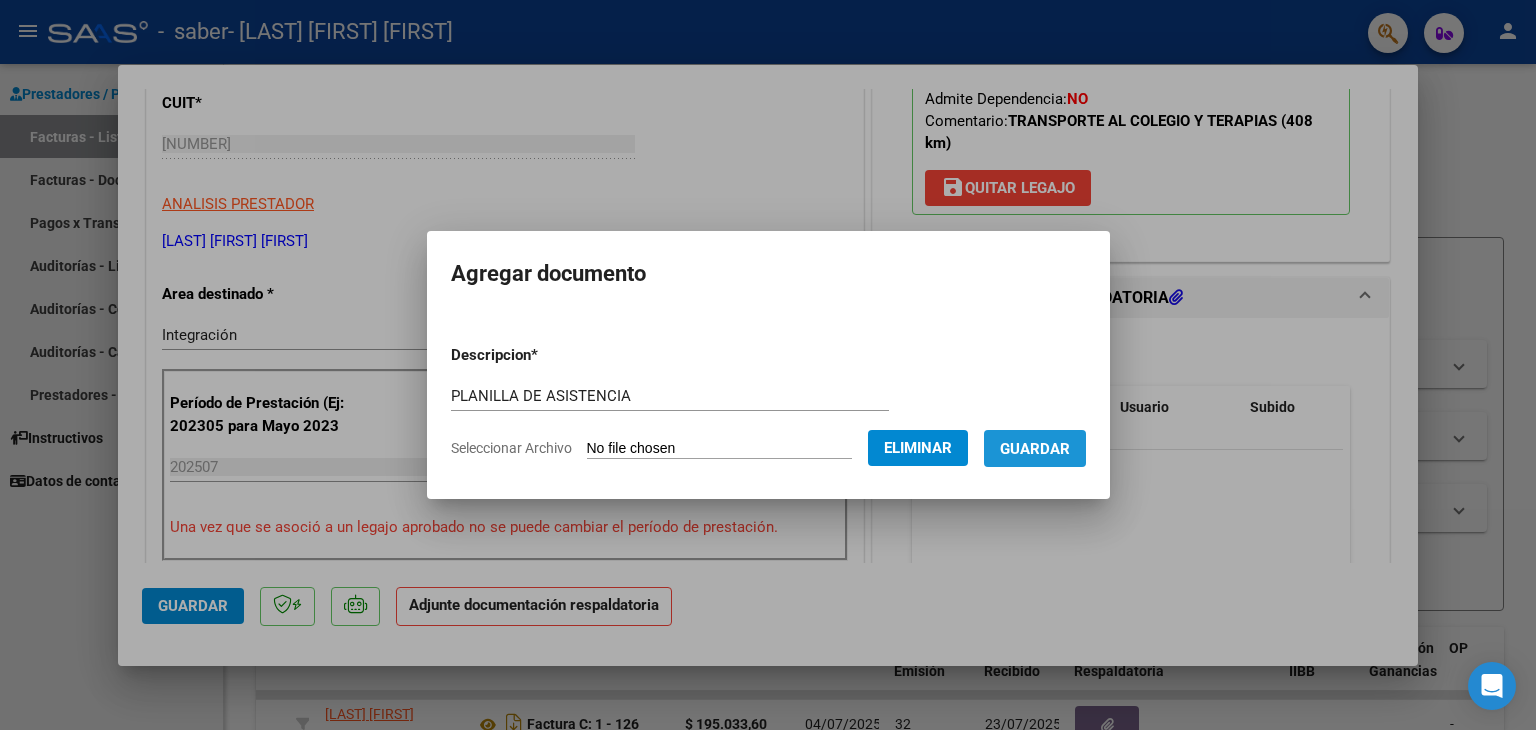 click on "Guardar" at bounding box center [1035, 449] 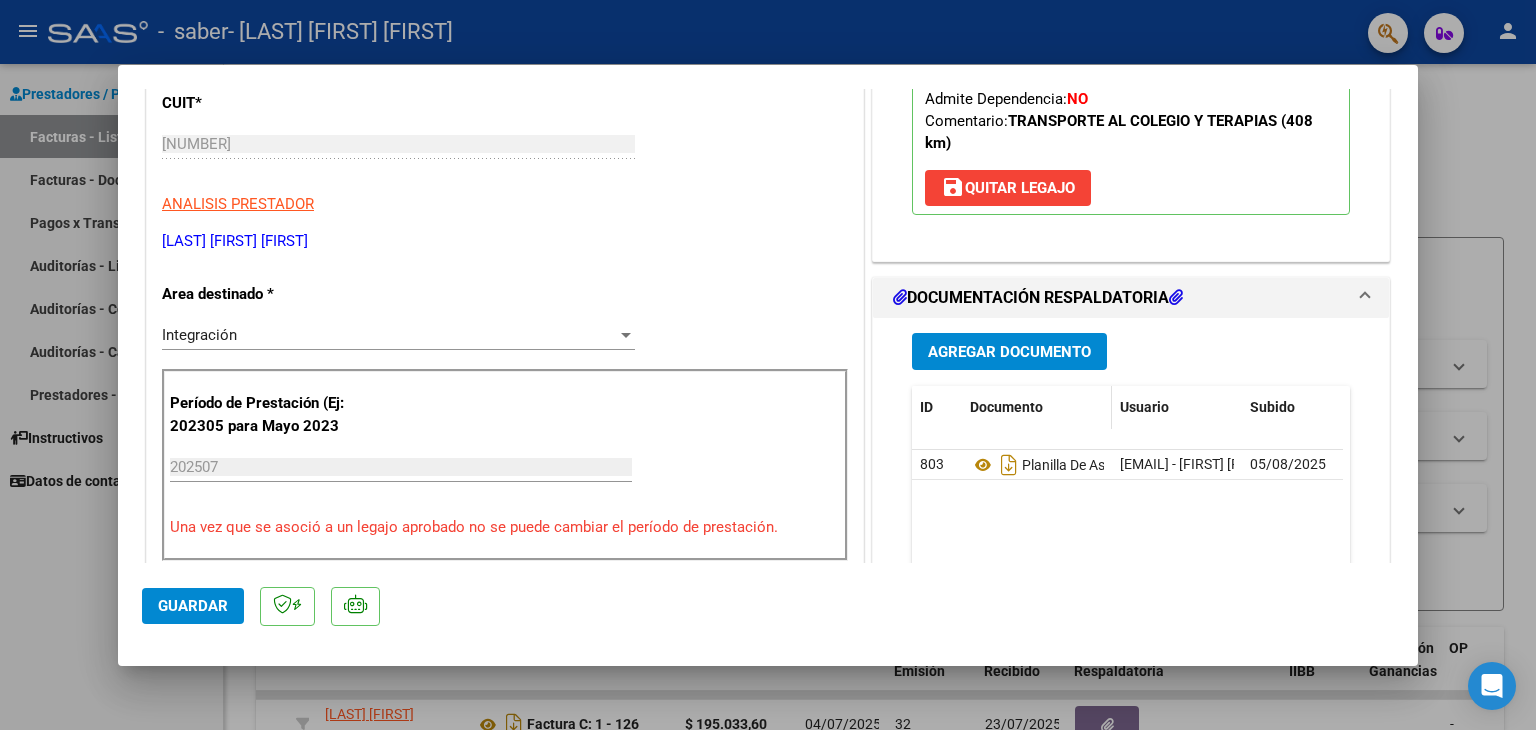 click on "Documento" at bounding box center [1006, 407] 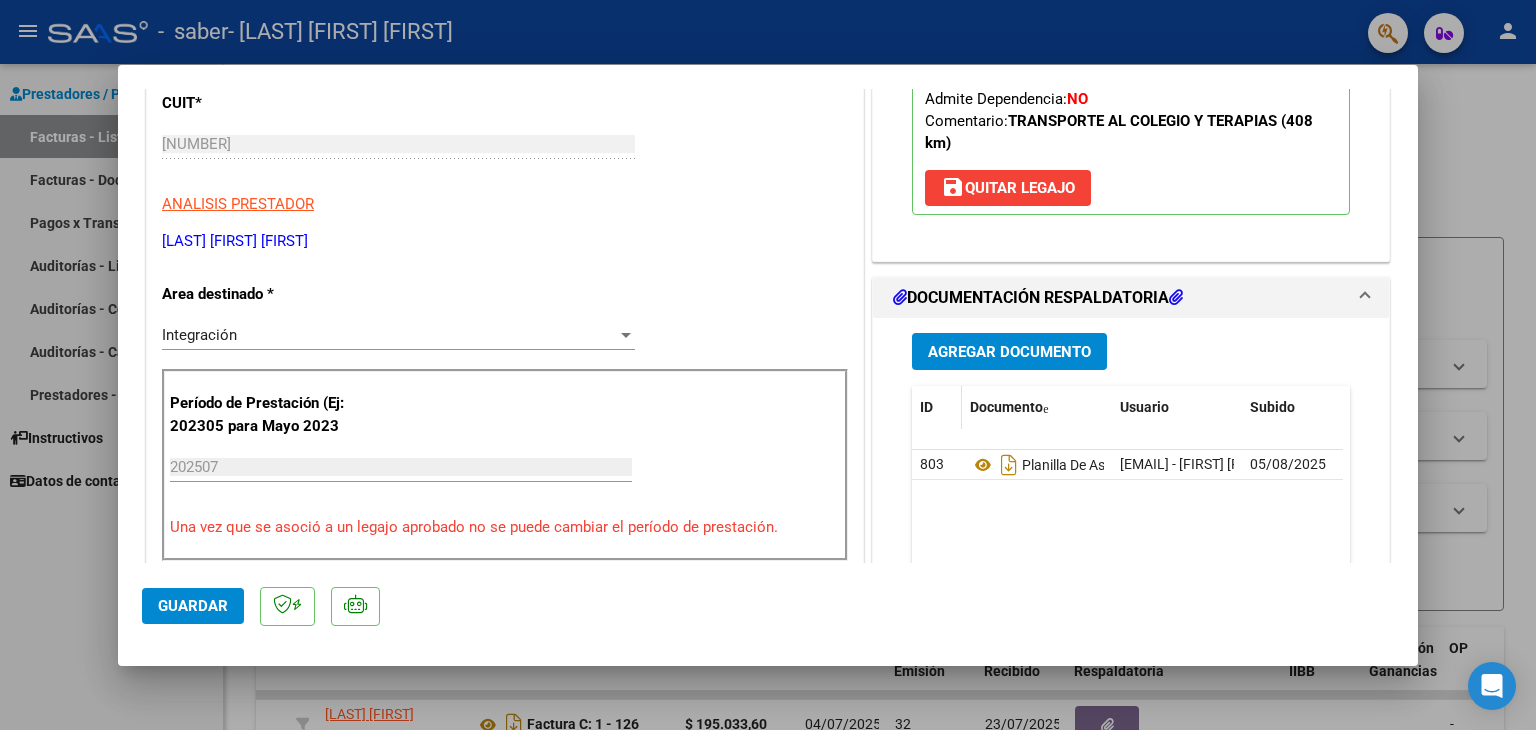 click on "ID" at bounding box center [926, 407] 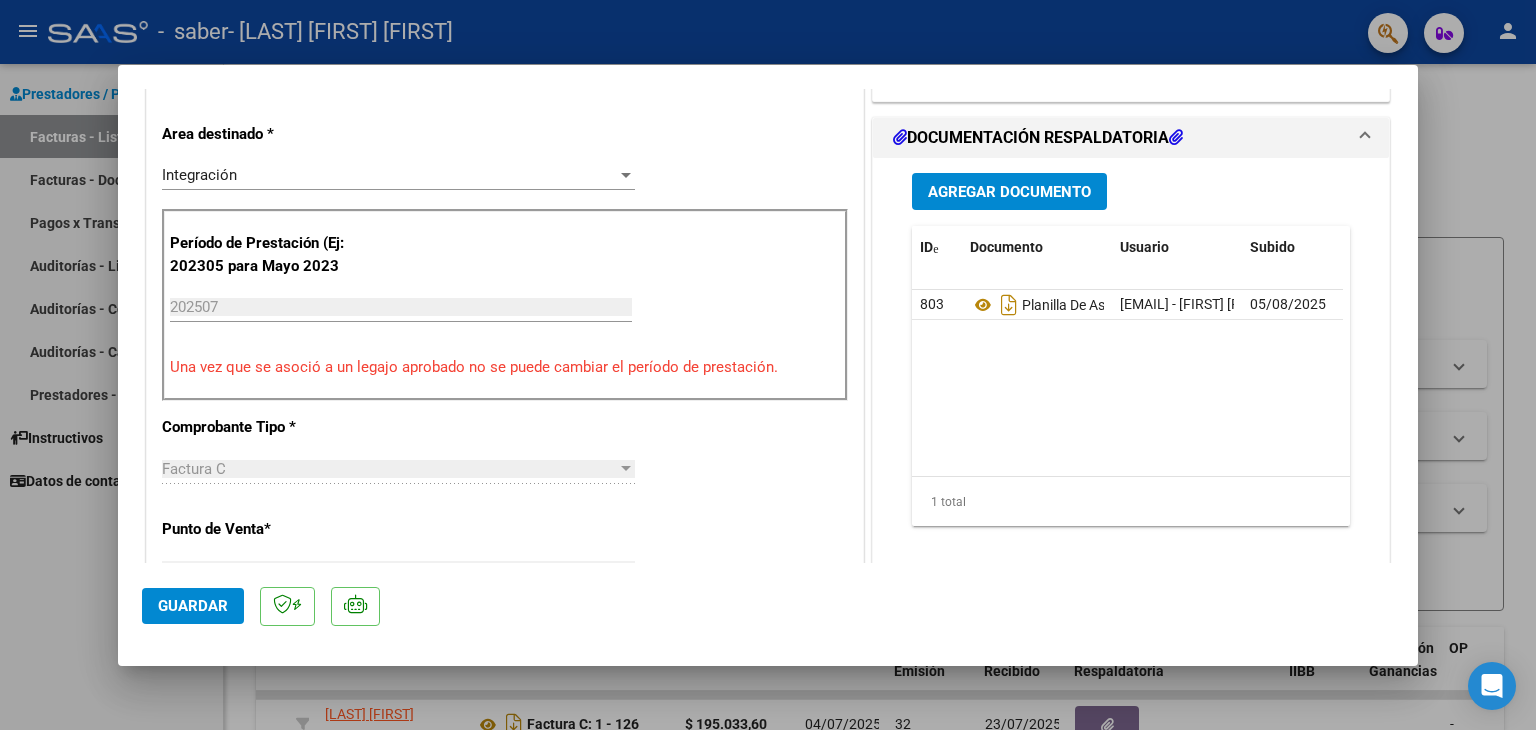 scroll, scrollTop: 516, scrollLeft: 0, axis: vertical 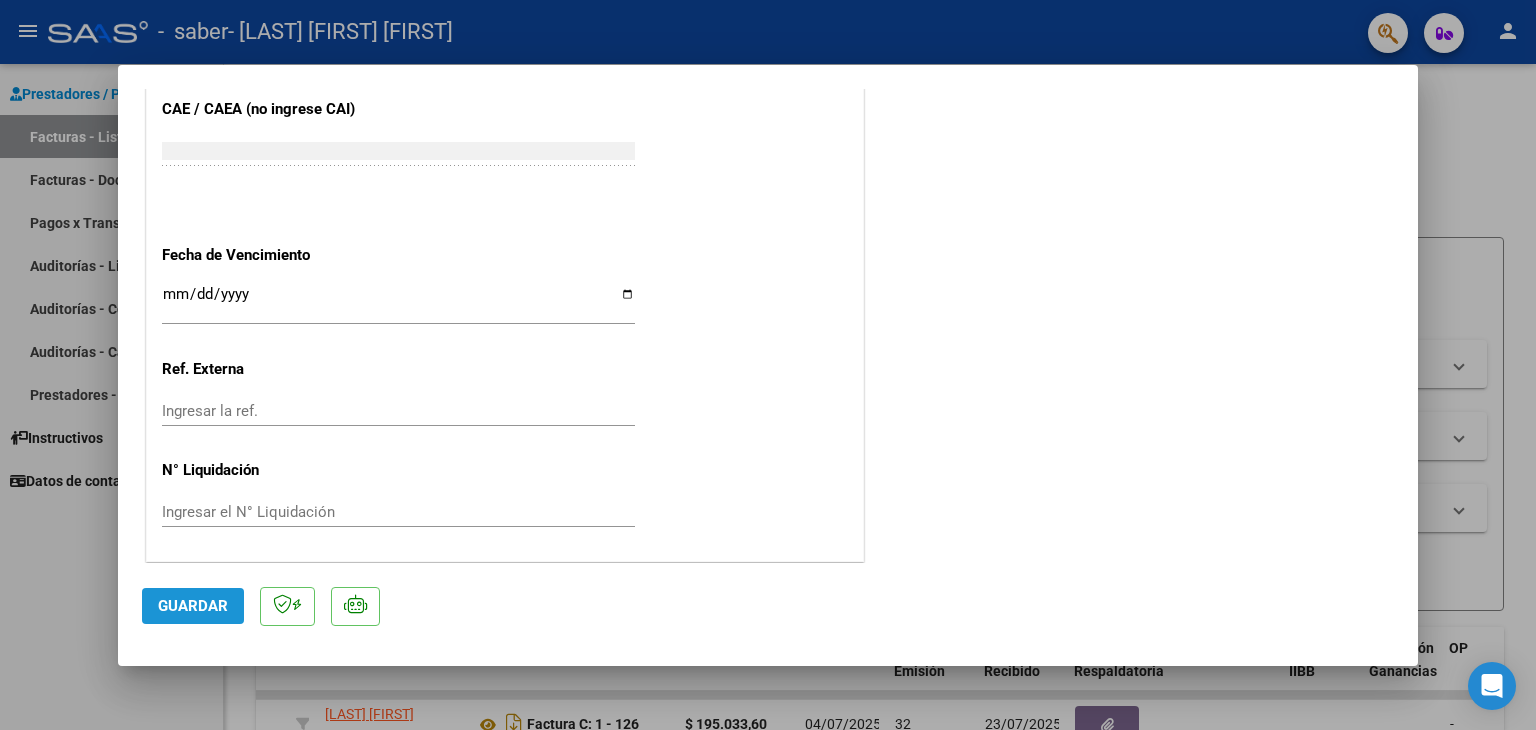 click on "Guardar" 